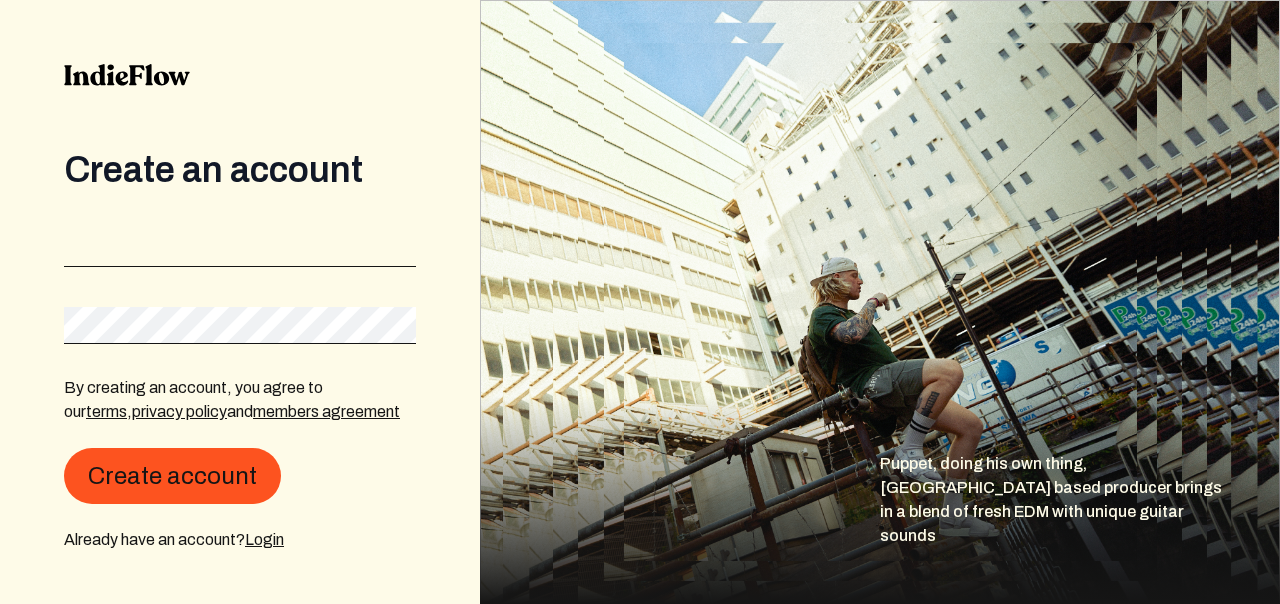 scroll, scrollTop: 0, scrollLeft: 0, axis: both 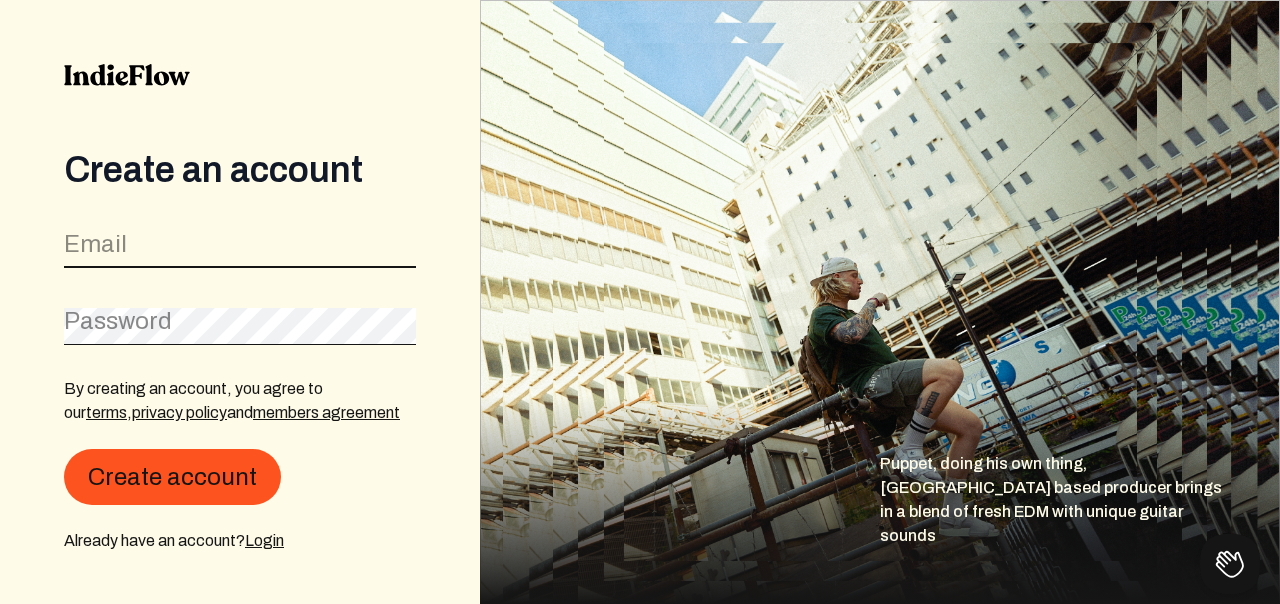 click 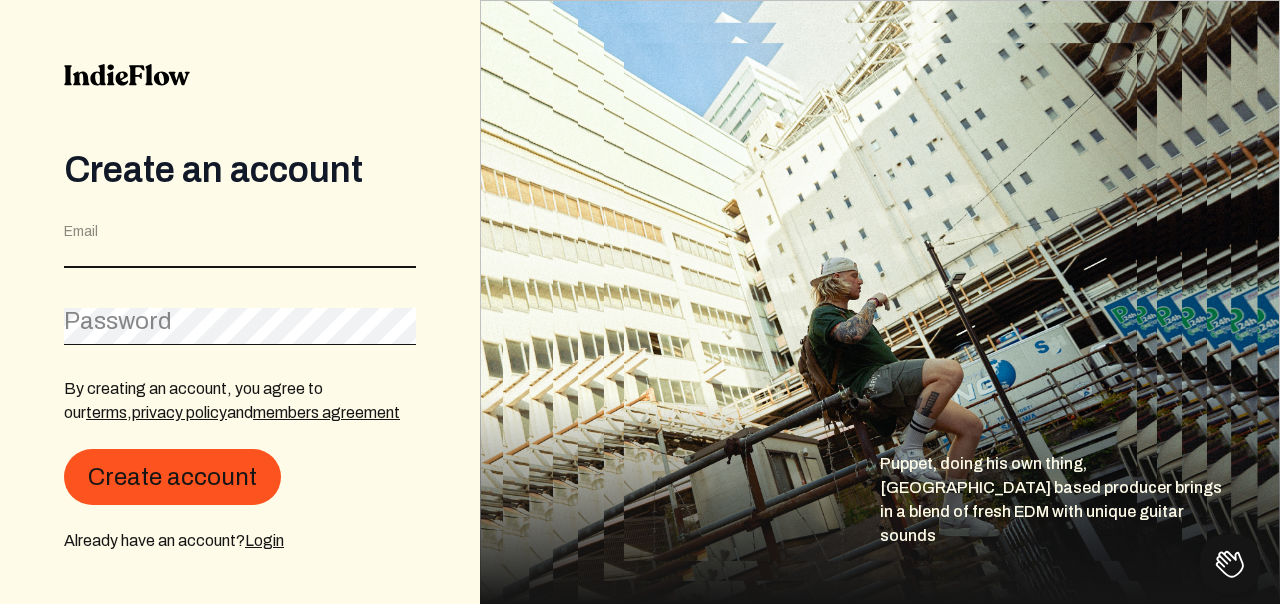 type on "[EMAIL_ADDRESS][DOMAIN_NAME]" 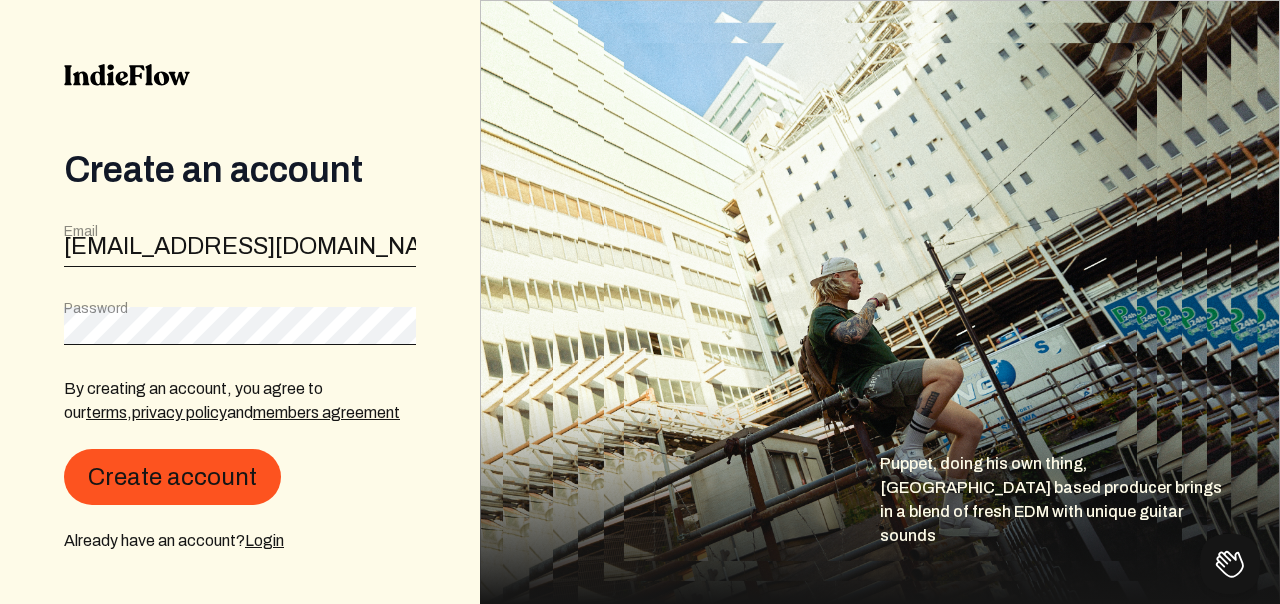 click on "Create an account  Email vpogrebna@gmail.com Password  By creating an account, you agree to our   terms ,   privacy policy   and   members agreement   Create account  Already have an account?  Login" 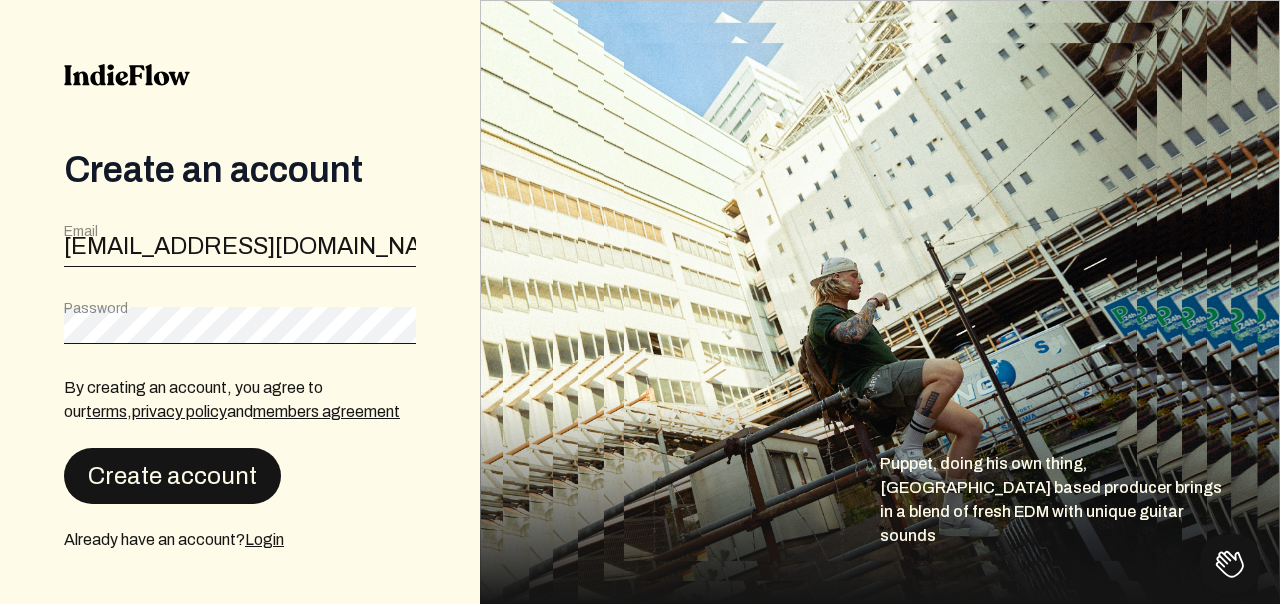 click on "Create account" at bounding box center [172, 476] 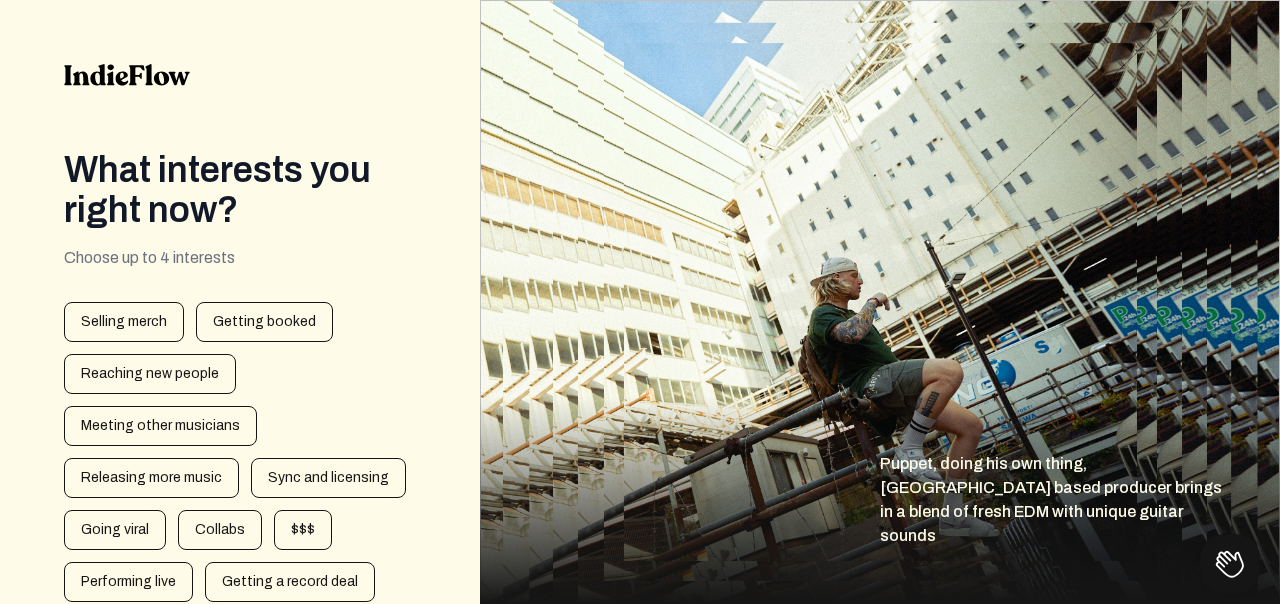 click on "What interests you right now?   Choose up to 4 interests  1 artistInterests 2 spotifyDropdown 3  Selling merch   Getting booked   Reaching new people   Meeting other musicians   Releasing more music   Sync and licensing   Going viral   Collabs   $$$   Performing live   Getting a record deal   Getting a manager   Next" 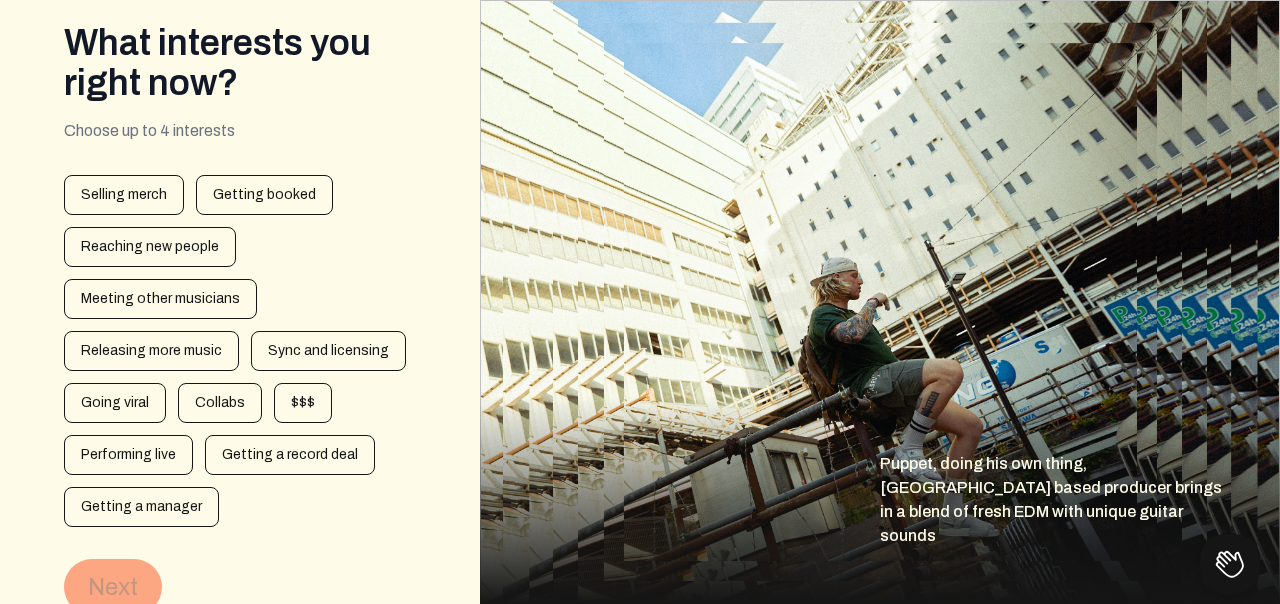 scroll, scrollTop: 128, scrollLeft: 0, axis: vertical 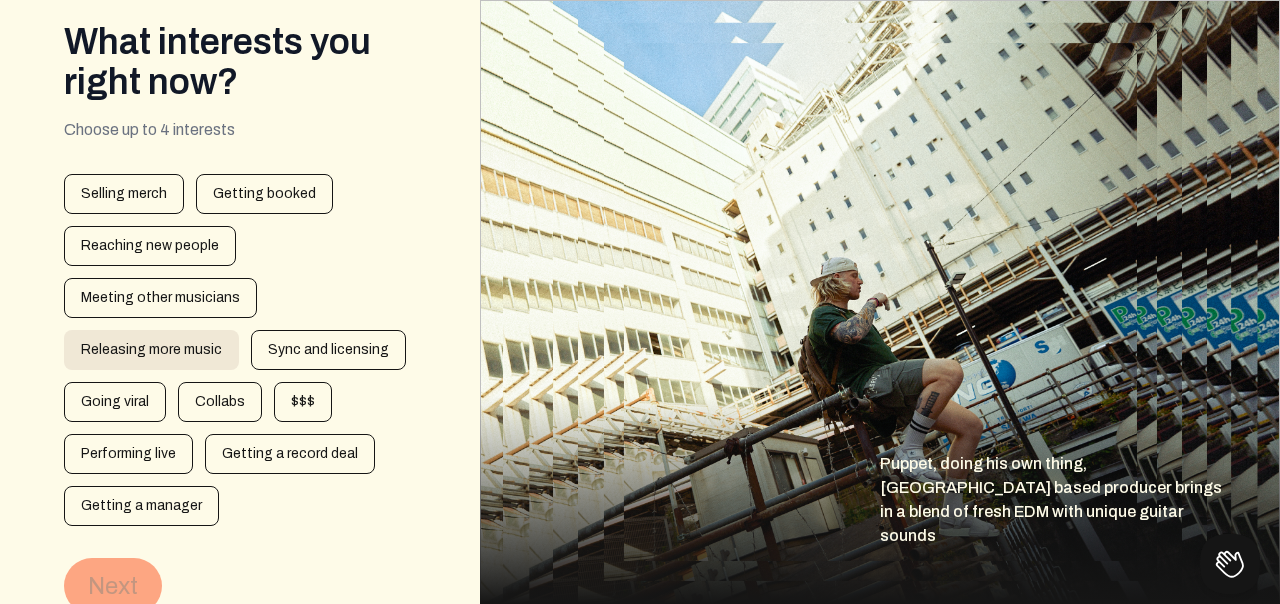 click on "Releasing more music" at bounding box center [151, 350] 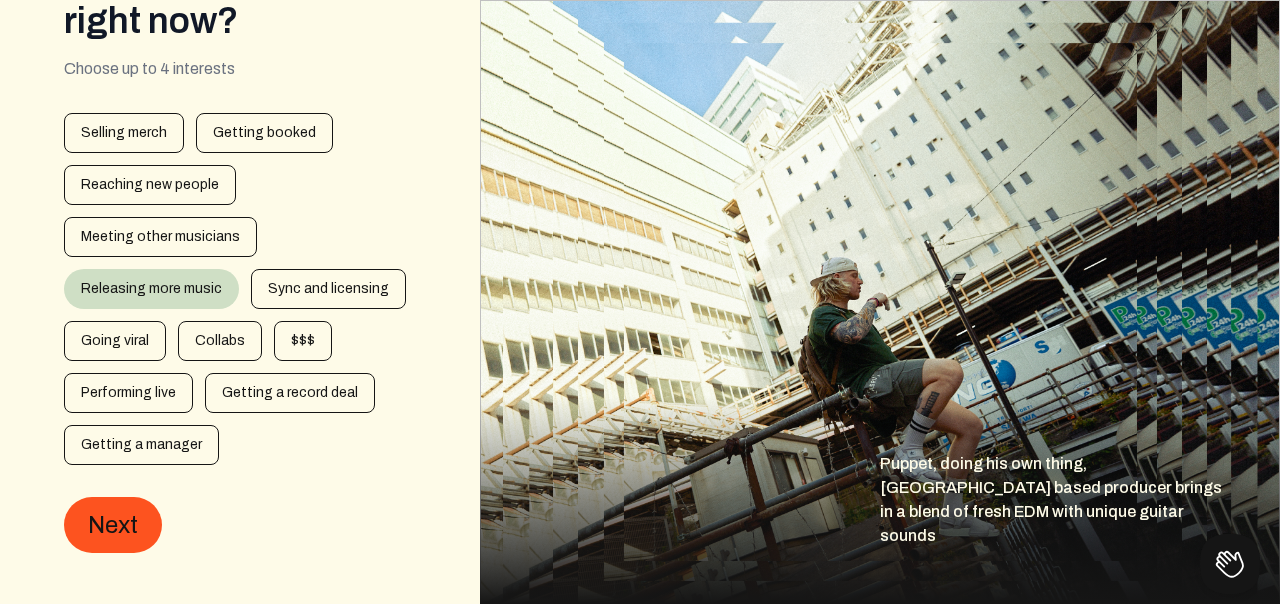 scroll, scrollTop: 194, scrollLeft: 0, axis: vertical 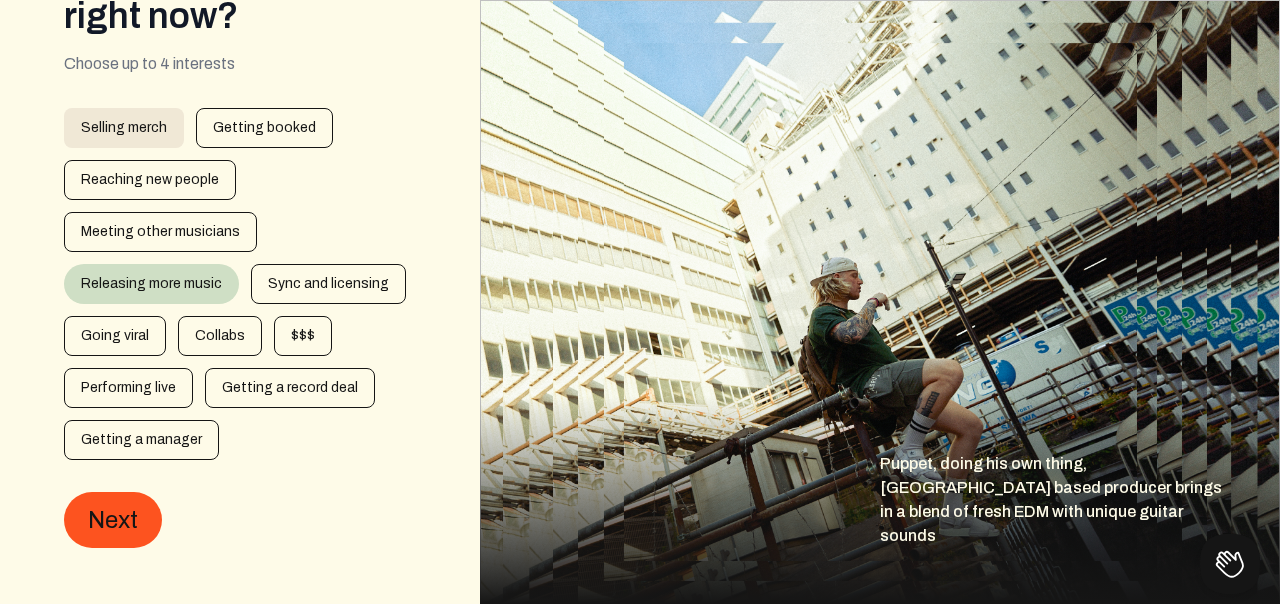 click on "Selling merch" at bounding box center [124, 128] 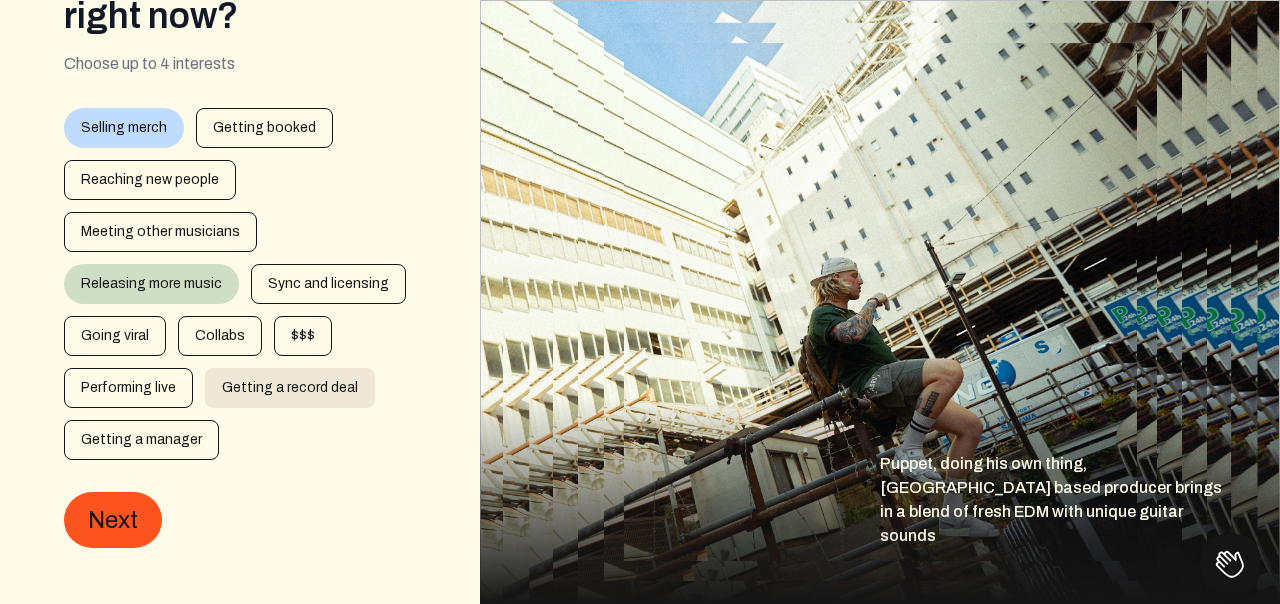 click on "Getting a record deal" at bounding box center [290, 388] 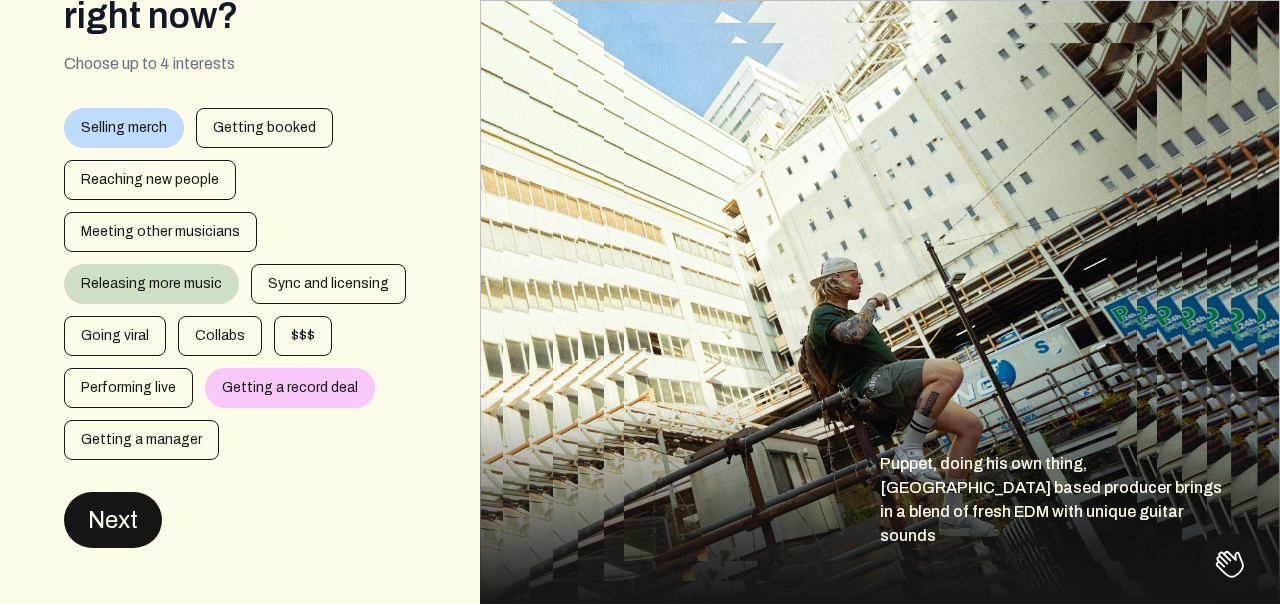 click on "Next" at bounding box center [113, 520] 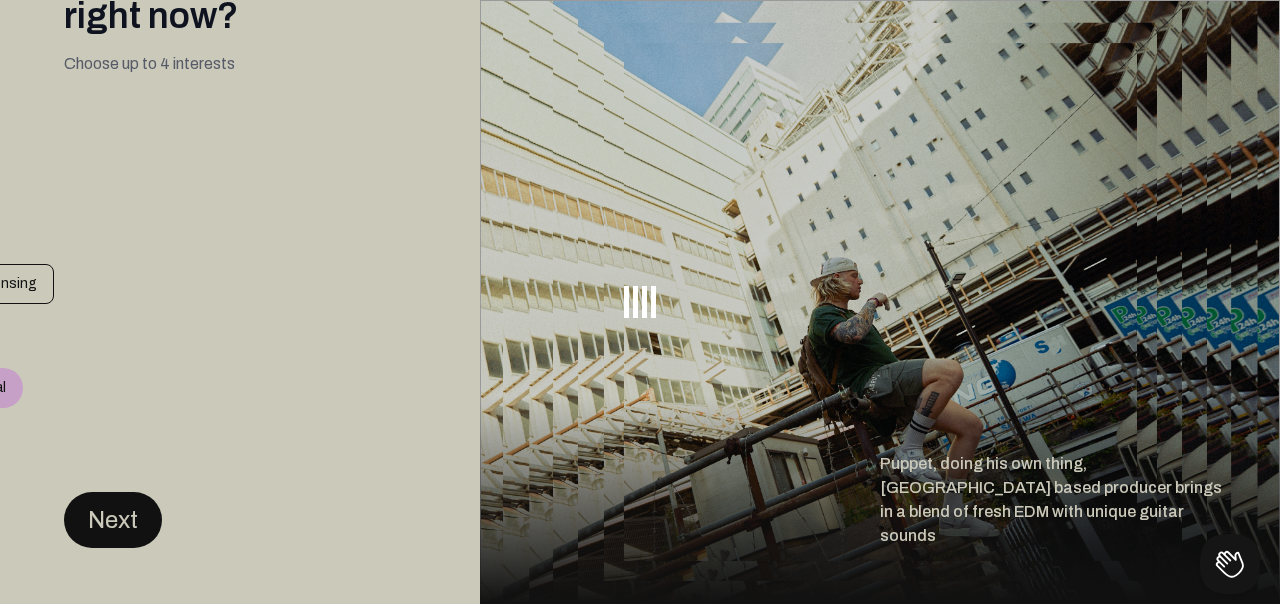 scroll, scrollTop: 0, scrollLeft: 0, axis: both 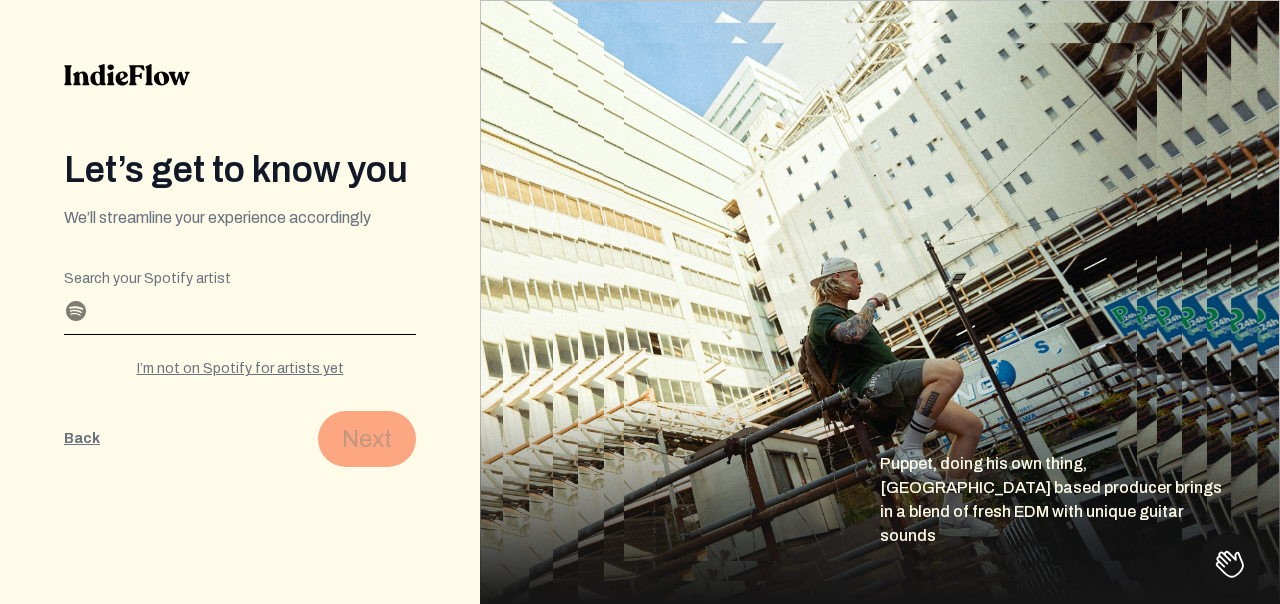 click on "Search your Spotify artist" at bounding box center [240, 307] 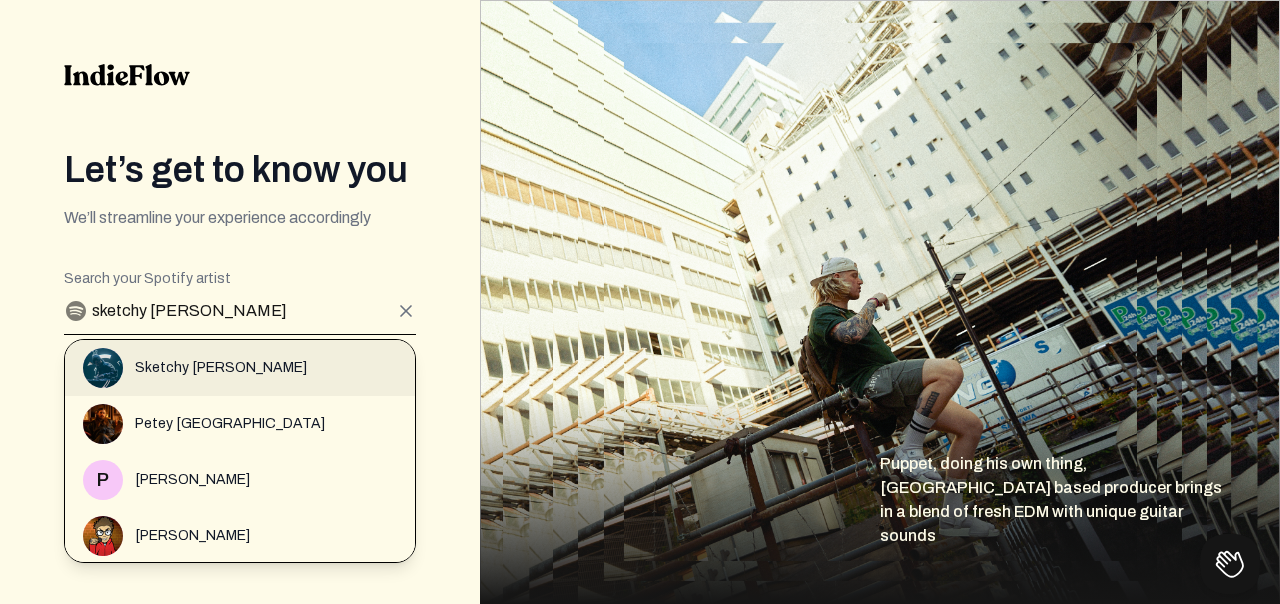 type on "sketchy pete" 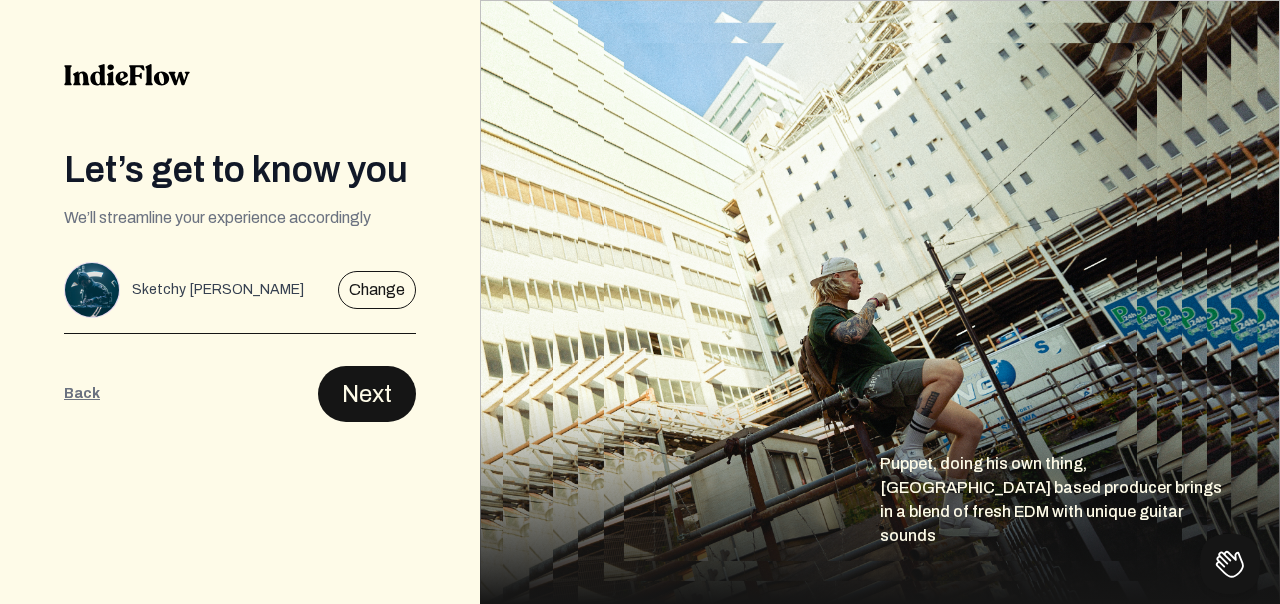 click on "Next" at bounding box center (367, 394) 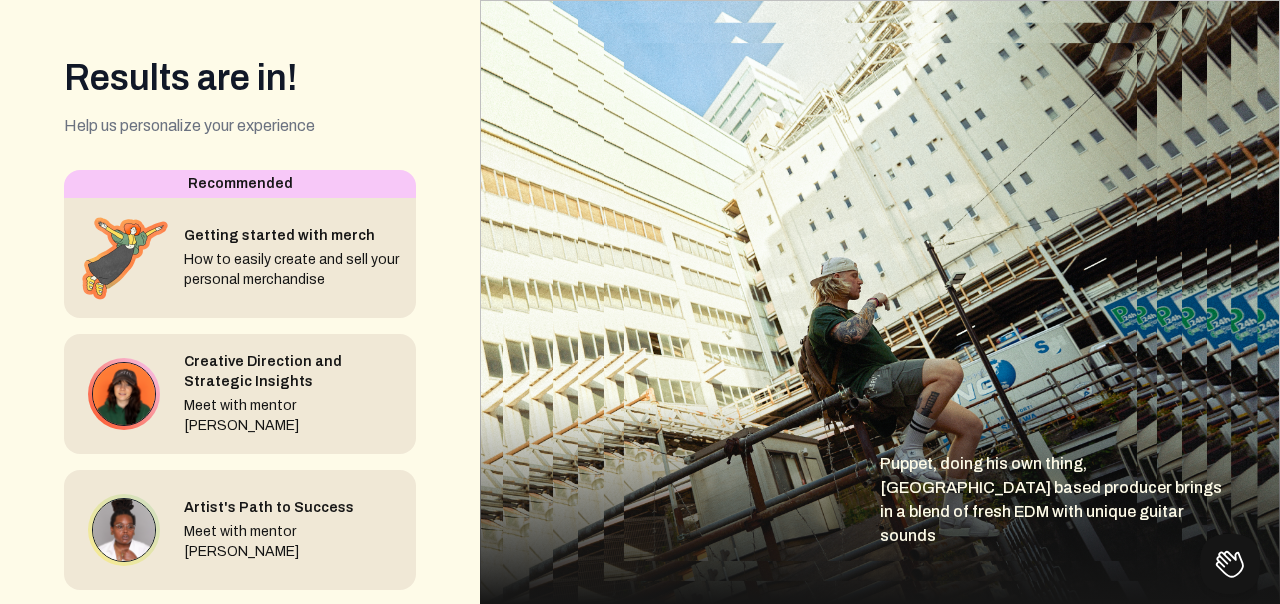scroll, scrollTop: 210, scrollLeft: 0, axis: vertical 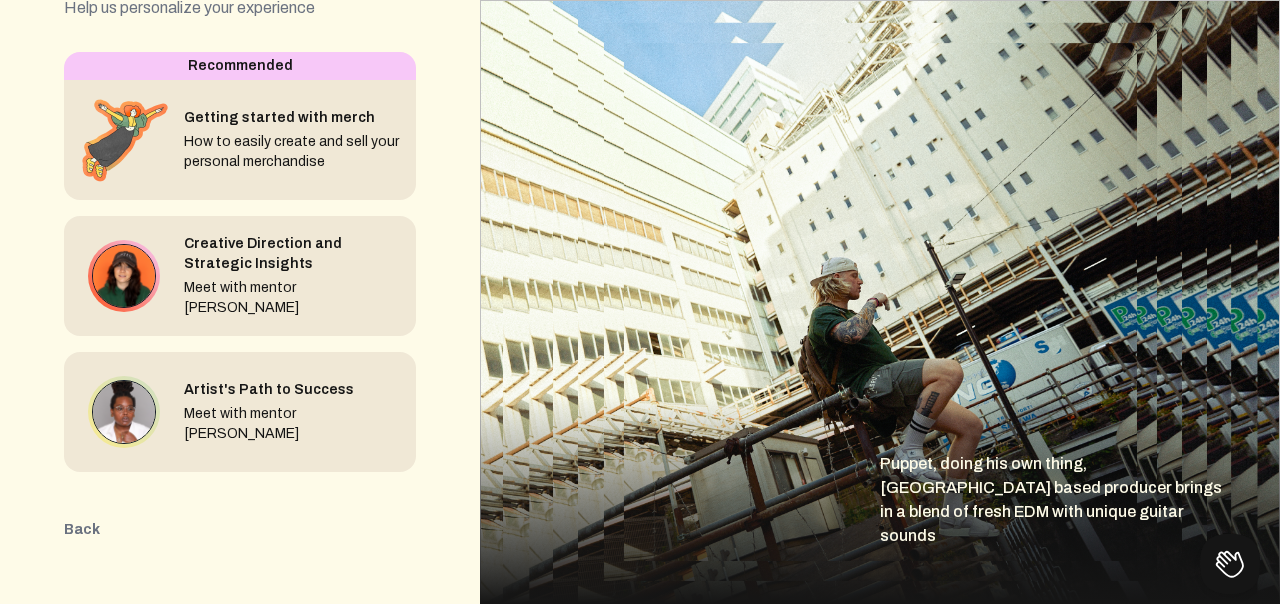 click on "Back" at bounding box center (82, 530) 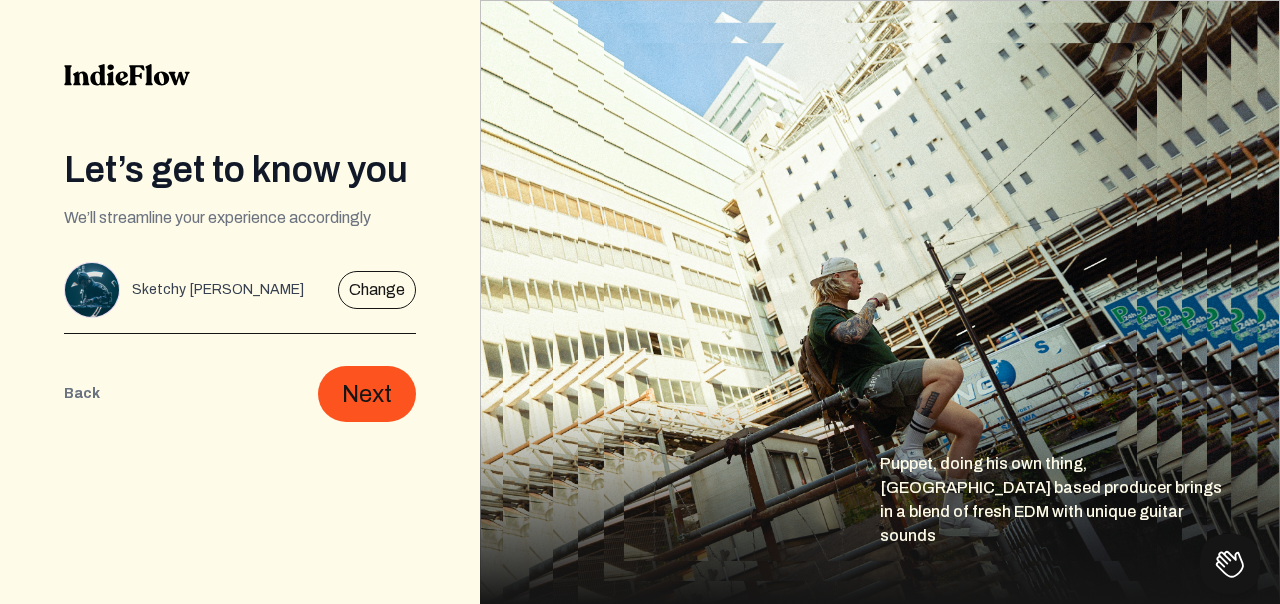 scroll, scrollTop: 0, scrollLeft: 0, axis: both 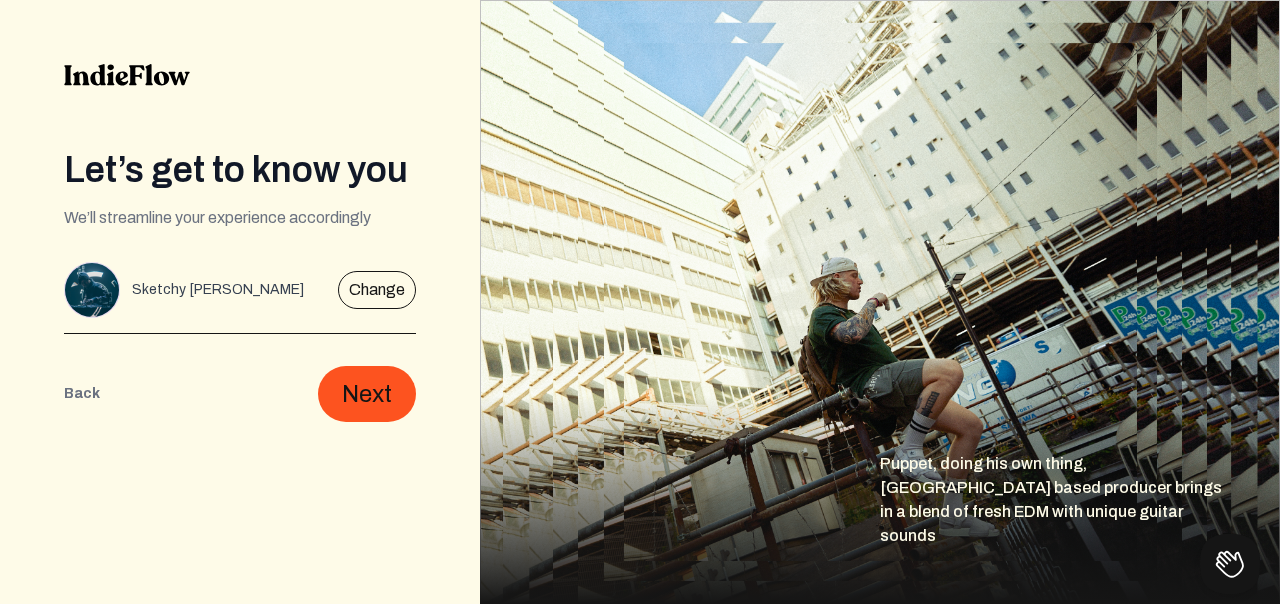 click on "Back" at bounding box center [82, 394] 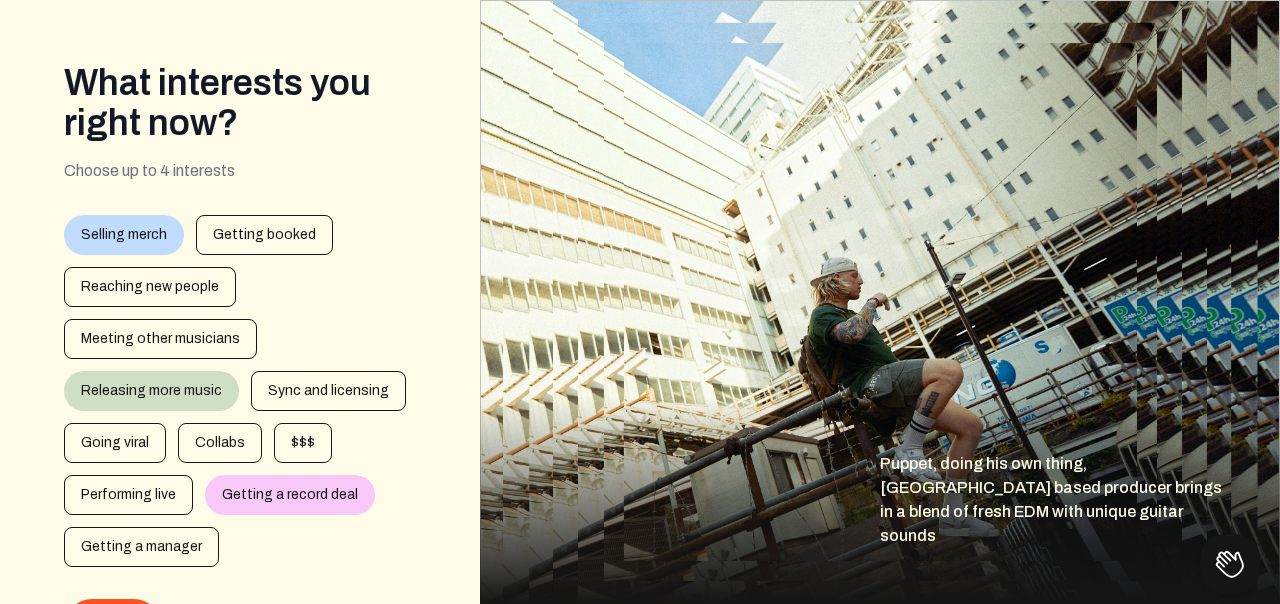 scroll, scrollTop: 93, scrollLeft: 0, axis: vertical 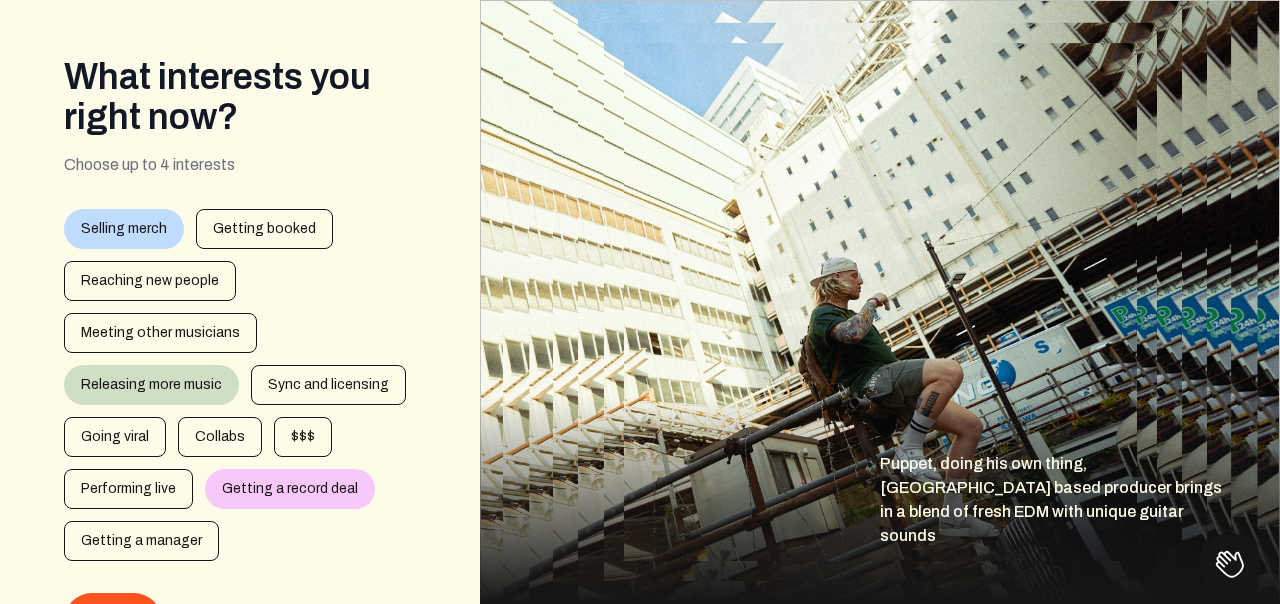 click on "Selling merch" at bounding box center (124, 229) 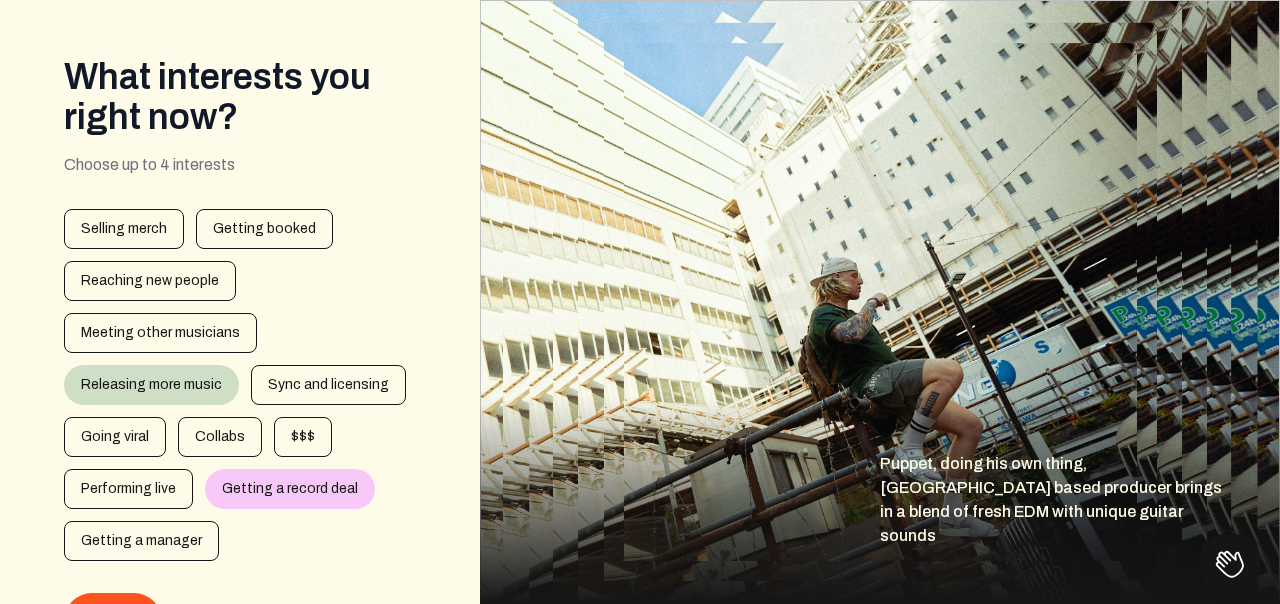 scroll, scrollTop: 202, scrollLeft: 0, axis: vertical 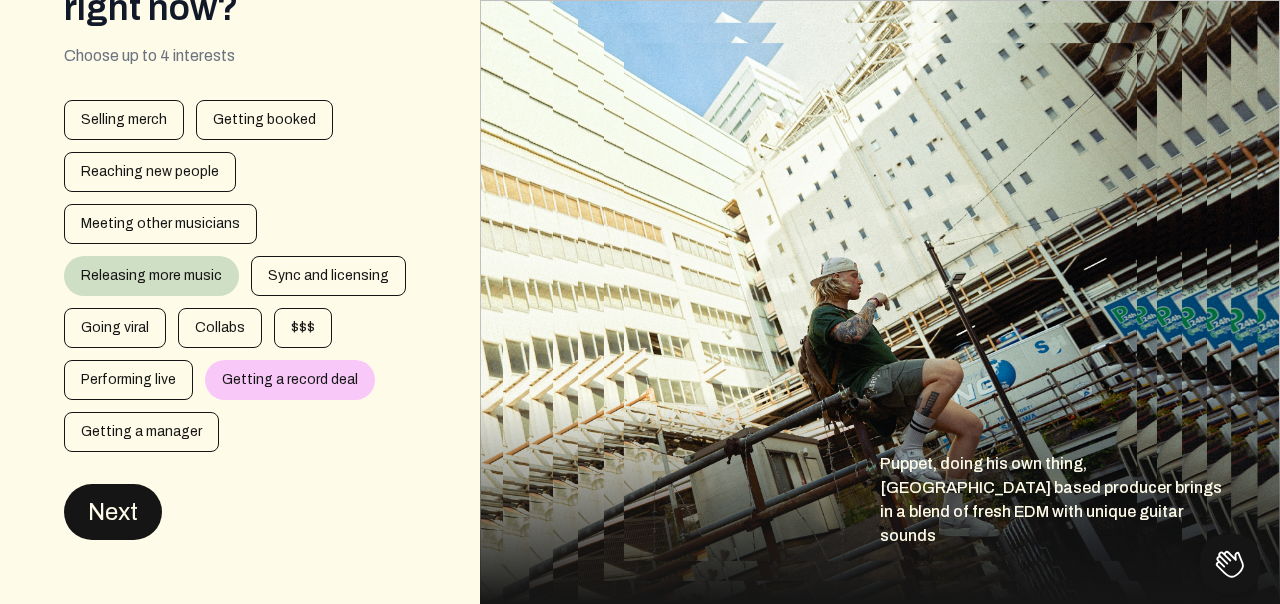click on "Next" at bounding box center (113, 512) 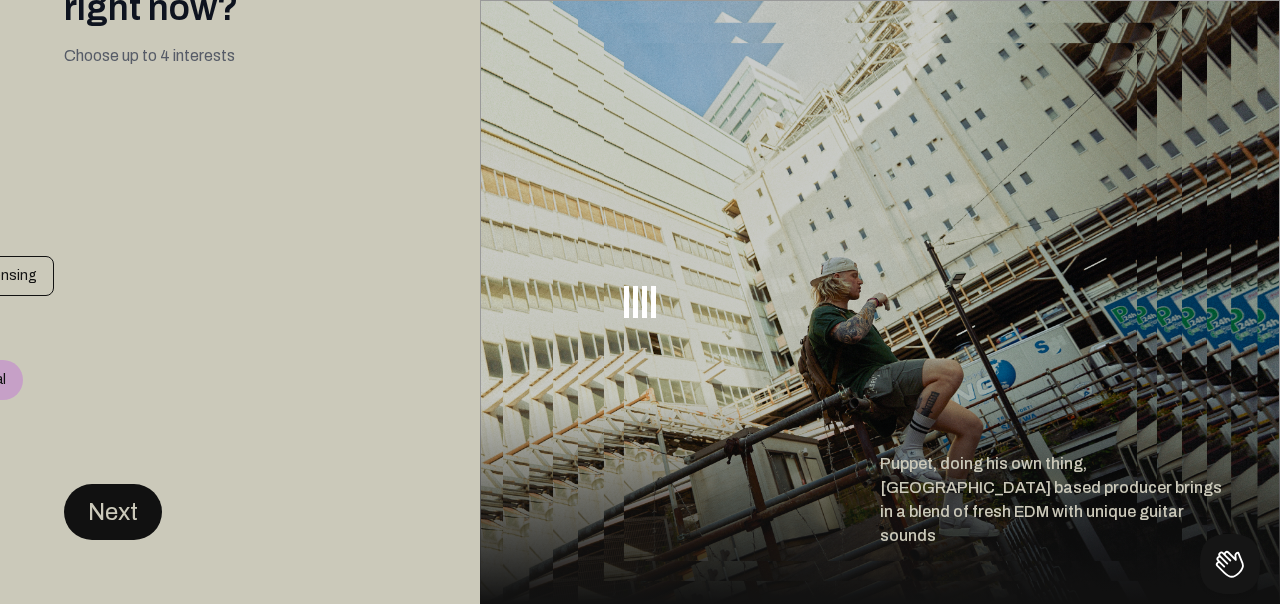 scroll, scrollTop: 0, scrollLeft: 0, axis: both 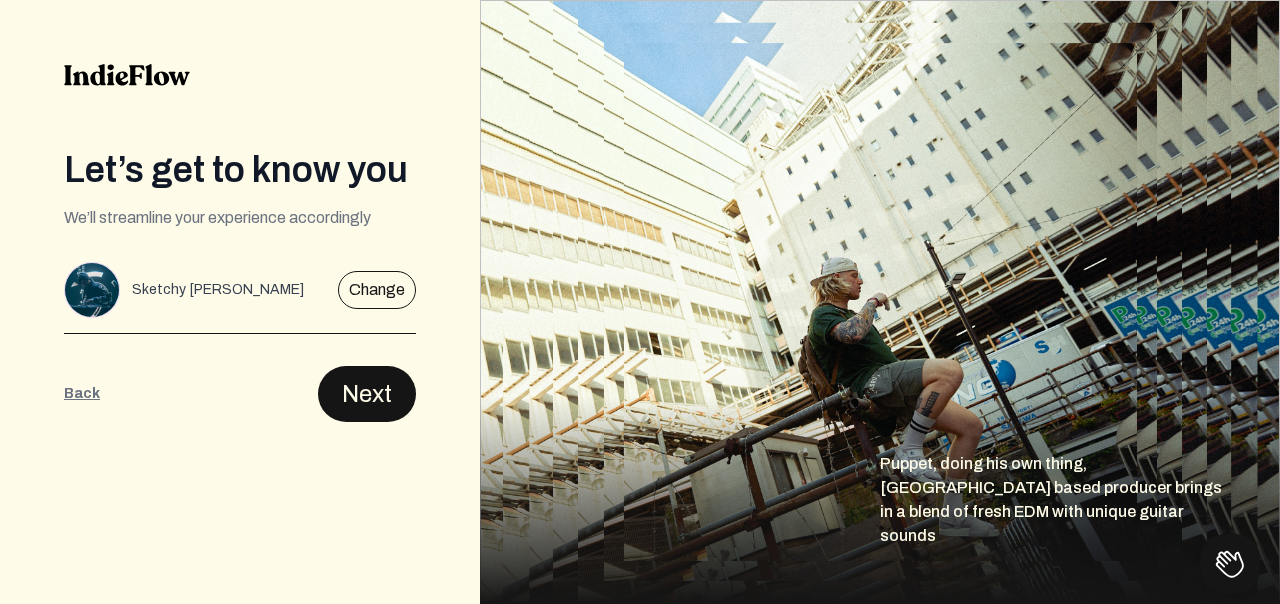 click on "Next" at bounding box center (367, 394) 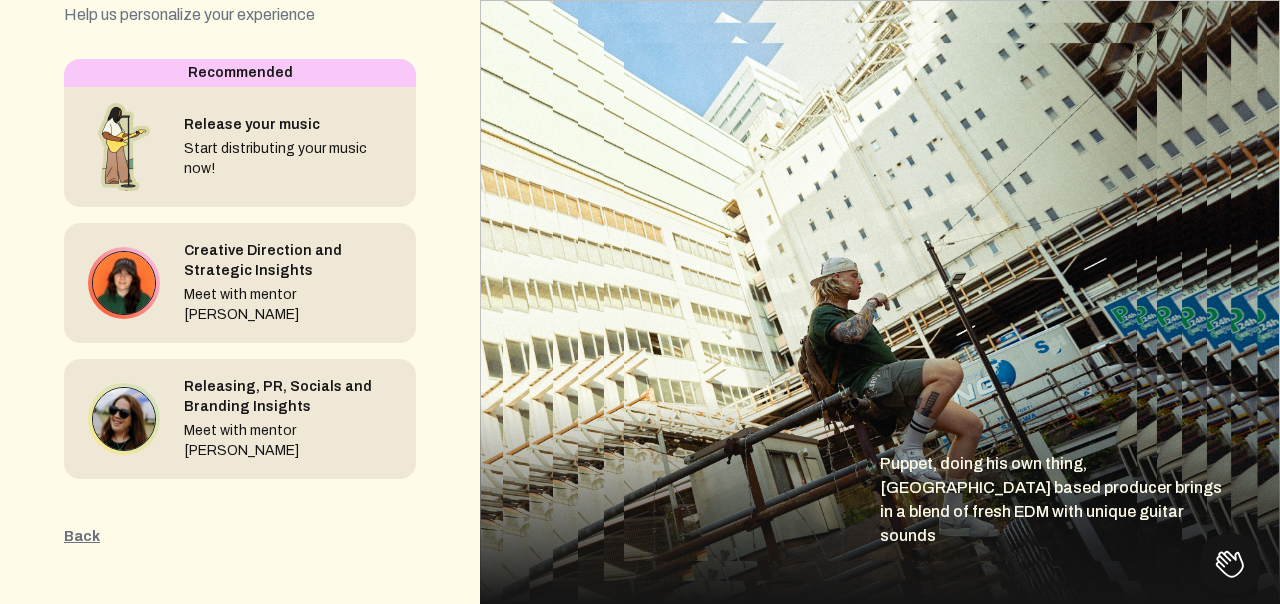 scroll, scrollTop: 202, scrollLeft: 0, axis: vertical 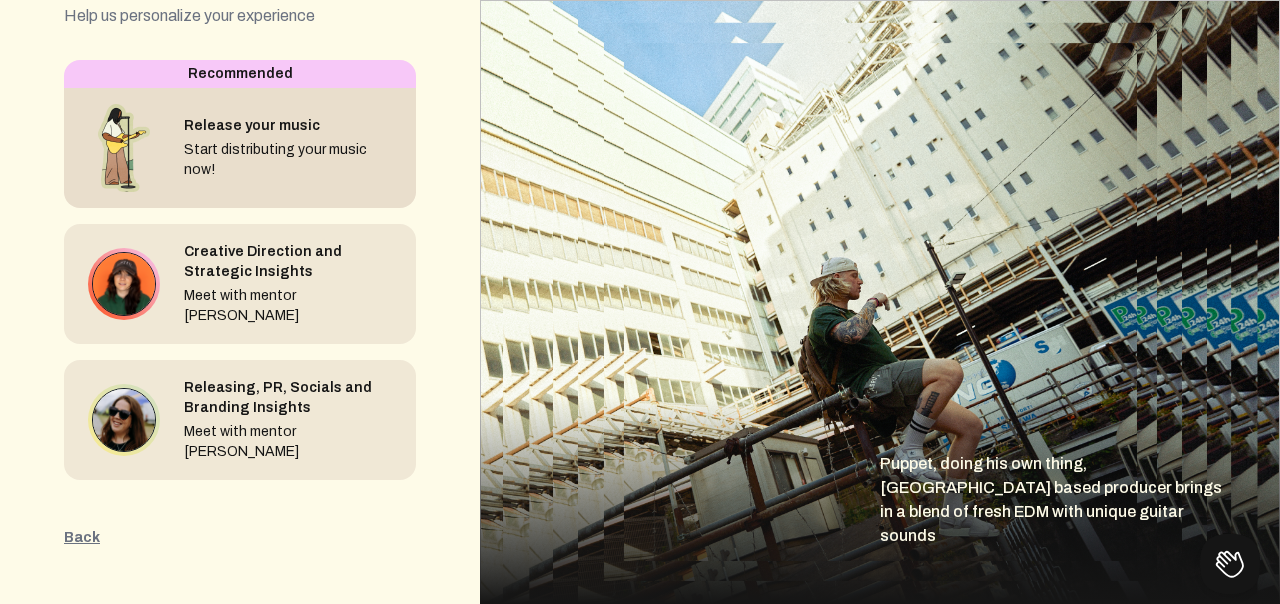 click on "Release your music" at bounding box center [292, 126] 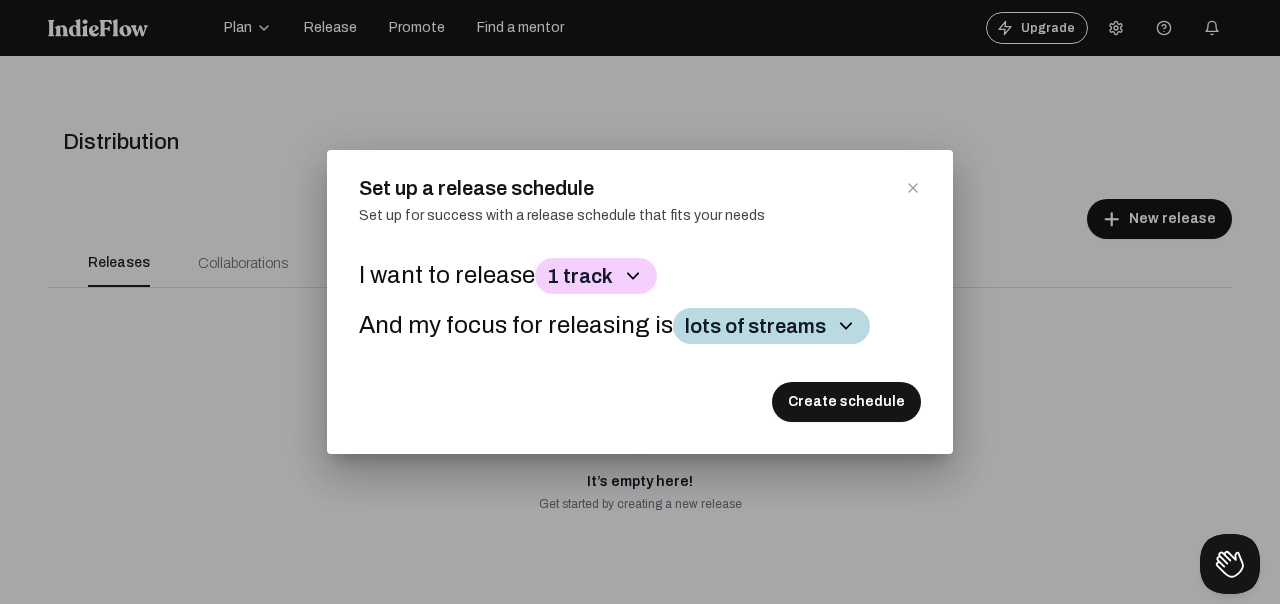 click on "1 track" at bounding box center [596, 276] 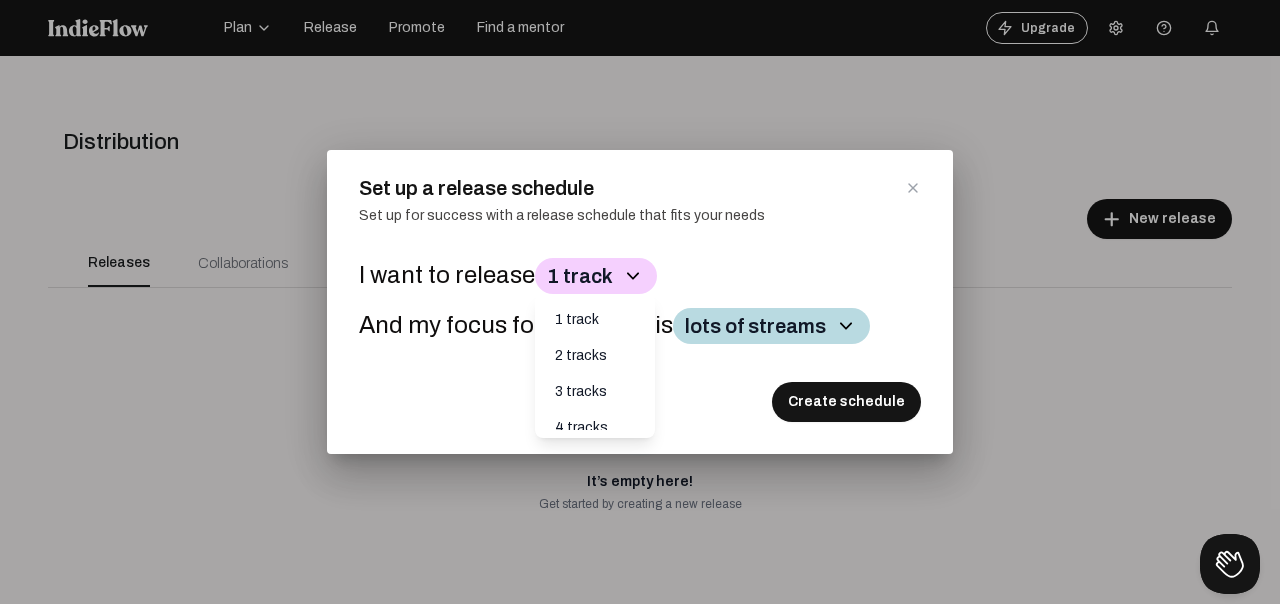 click on "1 track" at bounding box center [596, 276] 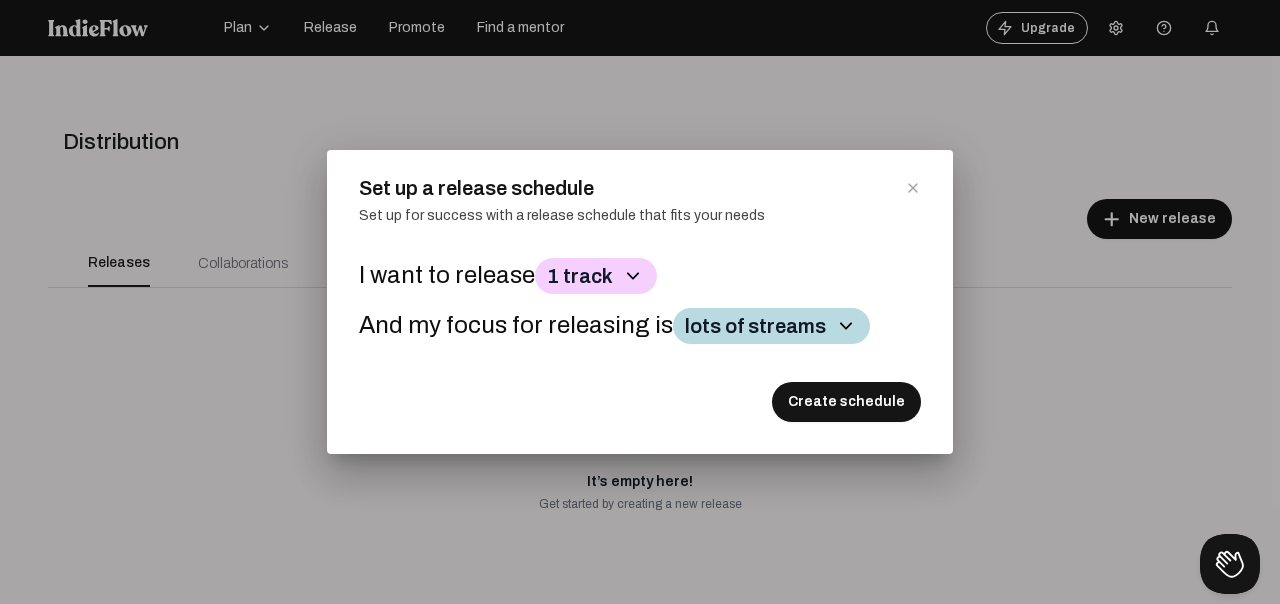 click on "lots of streams" at bounding box center [771, 326] 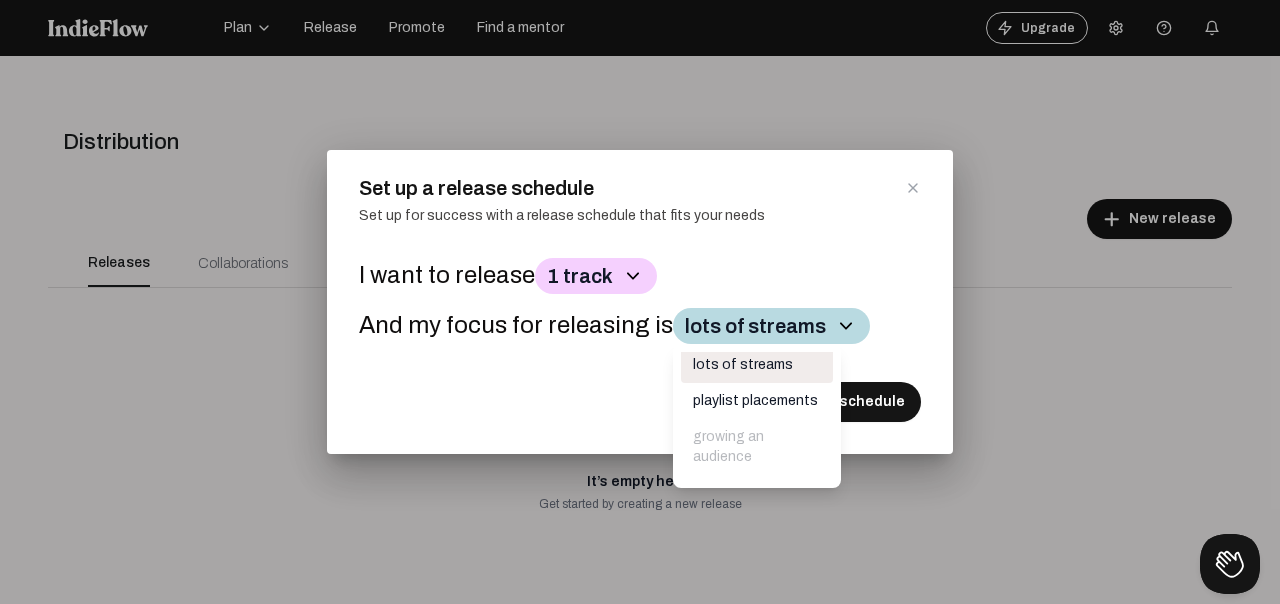 scroll, scrollTop: 0, scrollLeft: 0, axis: both 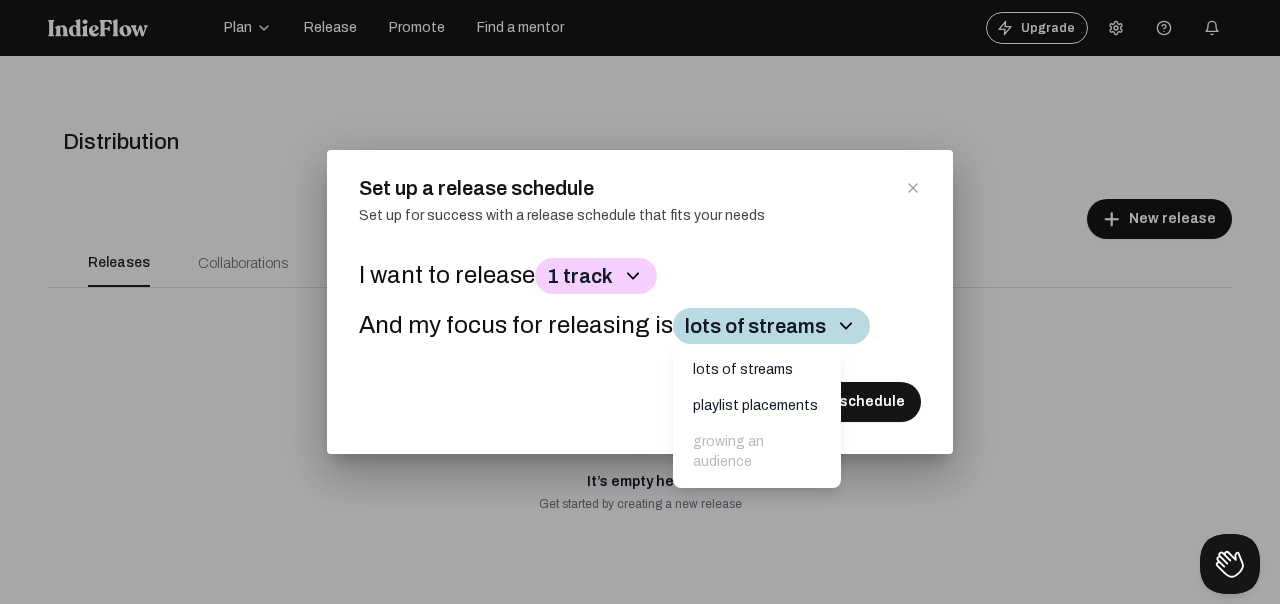 click on "I want to release    1 track    And my focus for releasing is    lots of streams   lots of streams   playlist placements   growing an audience   sync & licensing" at bounding box center (640, 300) 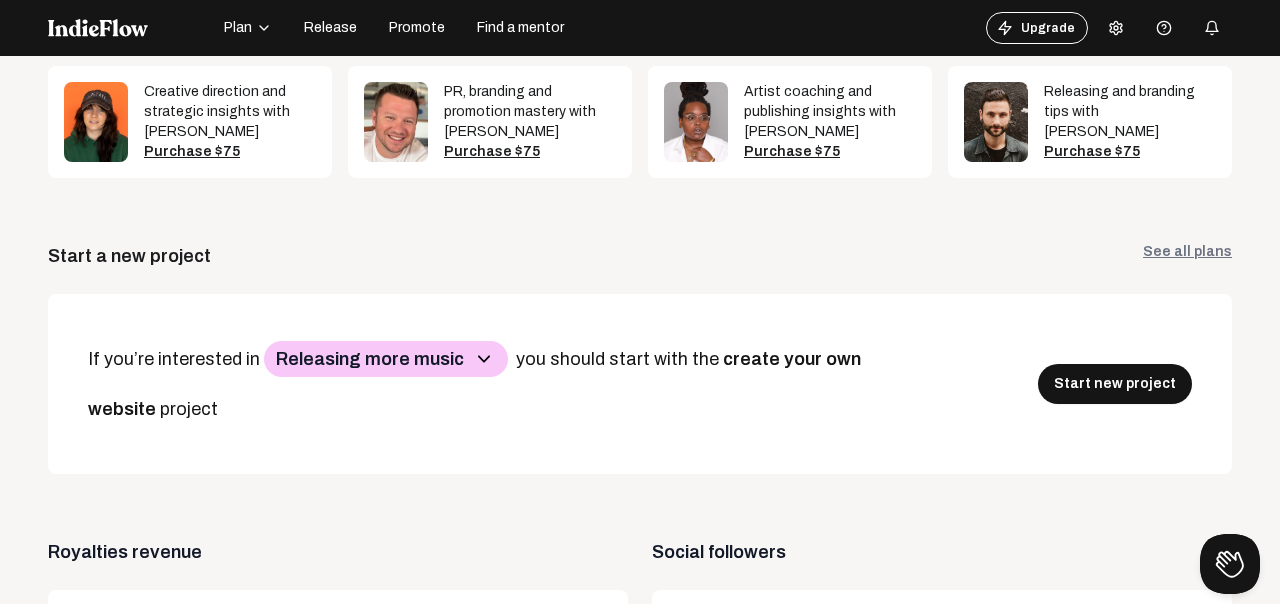 scroll, scrollTop: 401, scrollLeft: 0, axis: vertical 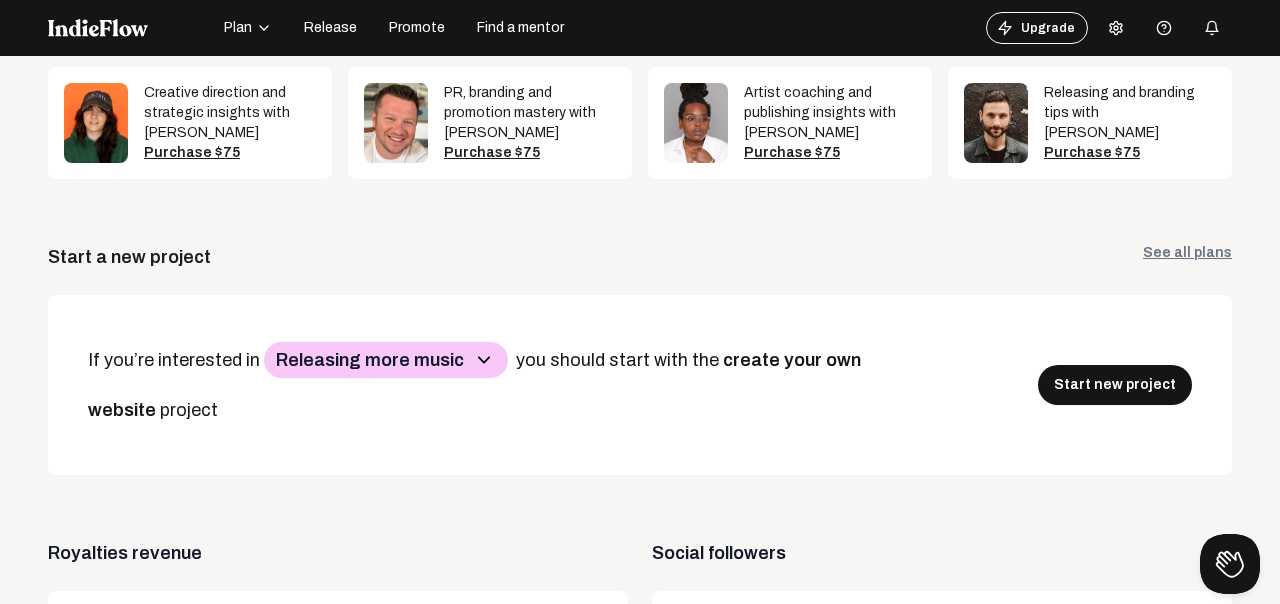 click on "Releasing more music" 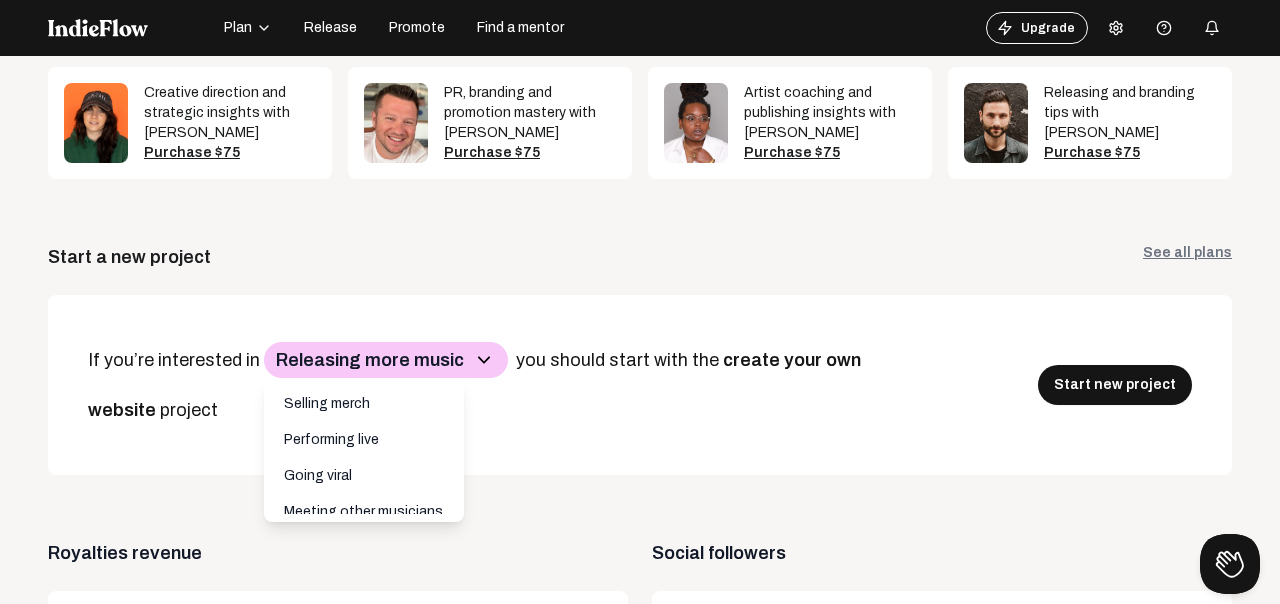 scroll, scrollTop: 88, scrollLeft: 0, axis: vertical 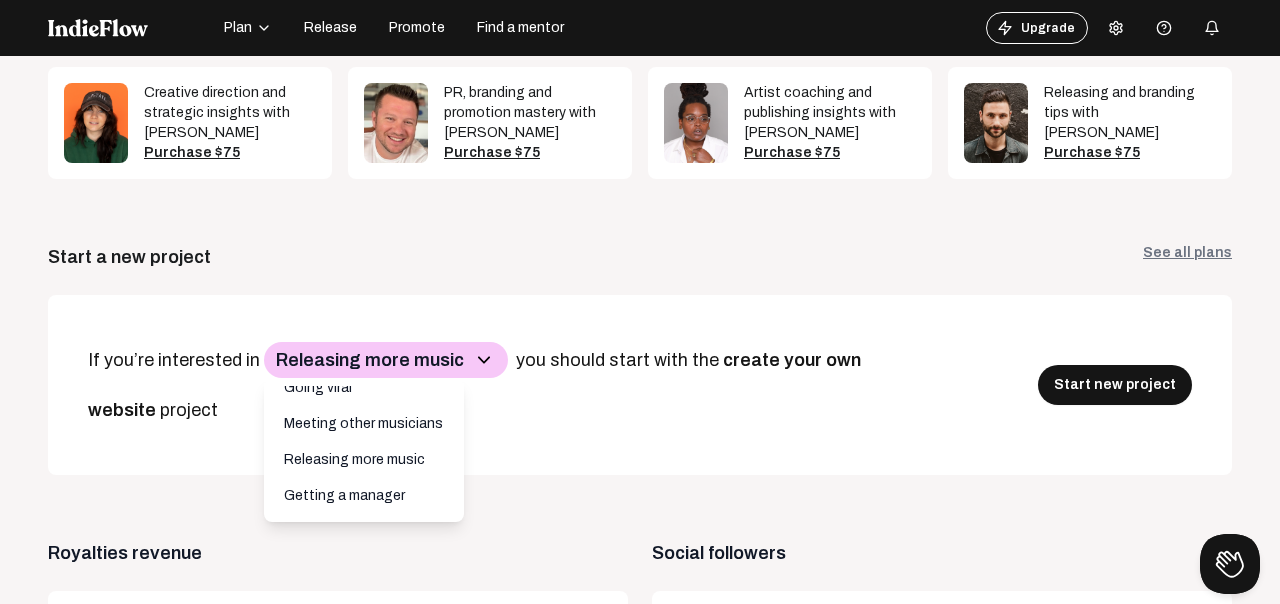 click on "AI Image Generator   Goal planner   Analytics   AI Pitch Generator   EPK creator  Schedule a call with a mentor  Upgrade for credits
Browse all sessions   Creative direction and strategic insights with Chandler Chruma   Purchase $75      PR, branding and promotion mastery with Eric McLellan   Purchase $75      Artist coaching and publishing insights with Jai Yoko   Purchase $75      Releasing and branding tips with Casey Cavaliere   Purchase $75     Start a new project  See all plans   If you’re interested in   Releasing more music   Selling merch   Performing live   Going viral   Meeting other musicians   Releasing more music   Getting a manager   you should start with the   create your own website   project   Start new project  Royalties revenue  Available royalties for July 8   $0.00   5% commission fee   Connect with   Upgrade  to remove fees Social followers  Spotify   Youtube   TikTok   Instagram   242  Spotify followers Analytics Weekly Spotify streams  30 days  30 days  Top tracks  all streams" 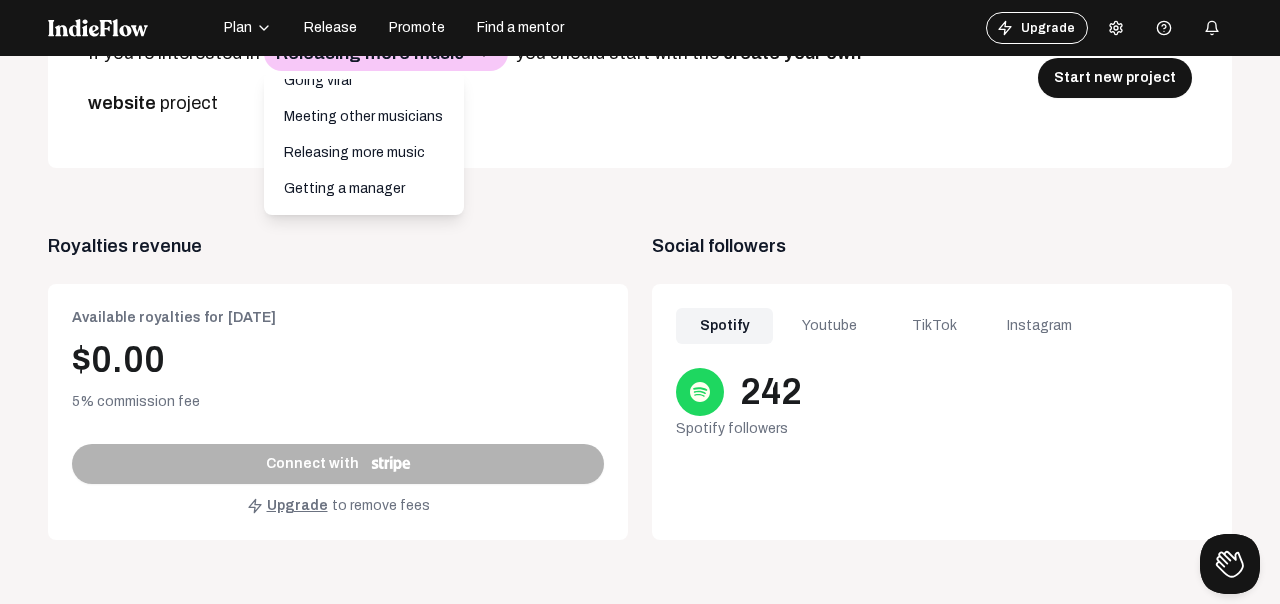 scroll, scrollTop: 706, scrollLeft: 0, axis: vertical 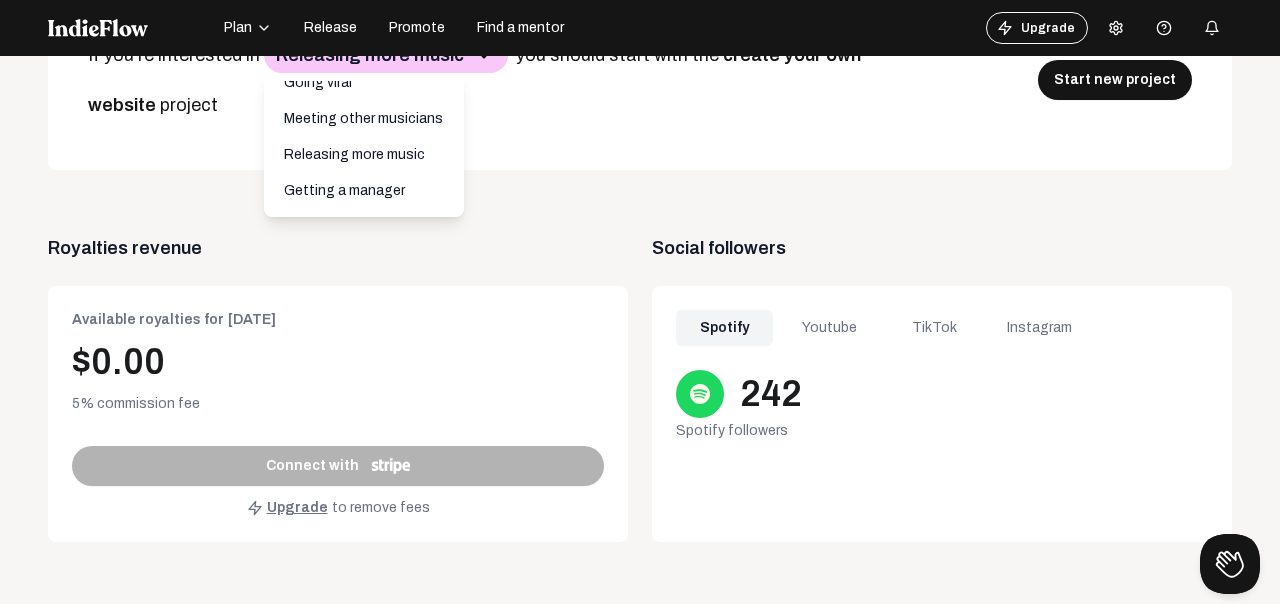 click on "AI Image Generator   Goal planner   Analytics   AI Pitch Generator   EPK creator  Schedule a call with a mentor  Upgrade for credits
Browse all sessions   Creative direction and strategic insights with Chandler Chruma   Purchase $75      PR, branding and promotion mastery with Eric McLellan   Purchase $75      Artist coaching and publishing insights with Jai Yoko   Purchase $75      Releasing and branding tips with Casey Cavaliere   Purchase $75     Start a new project  See all plans   If you’re interested in   Releasing more music   Selling merch   Performing live   Going viral   Meeting other musicians   Releasing more music   Getting a manager   you should start with the   create your own website   project   Start new project  Royalties revenue  Available royalties for July 8   $0.00   5% commission fee   Connect with   Upgrade  to remove fees Social followers  Spotify   Youtube   TikTok   Instagram   242  Spotify followers Analytics Weekly Spotify streams  30 days  30 days  Top tracks  all streams" 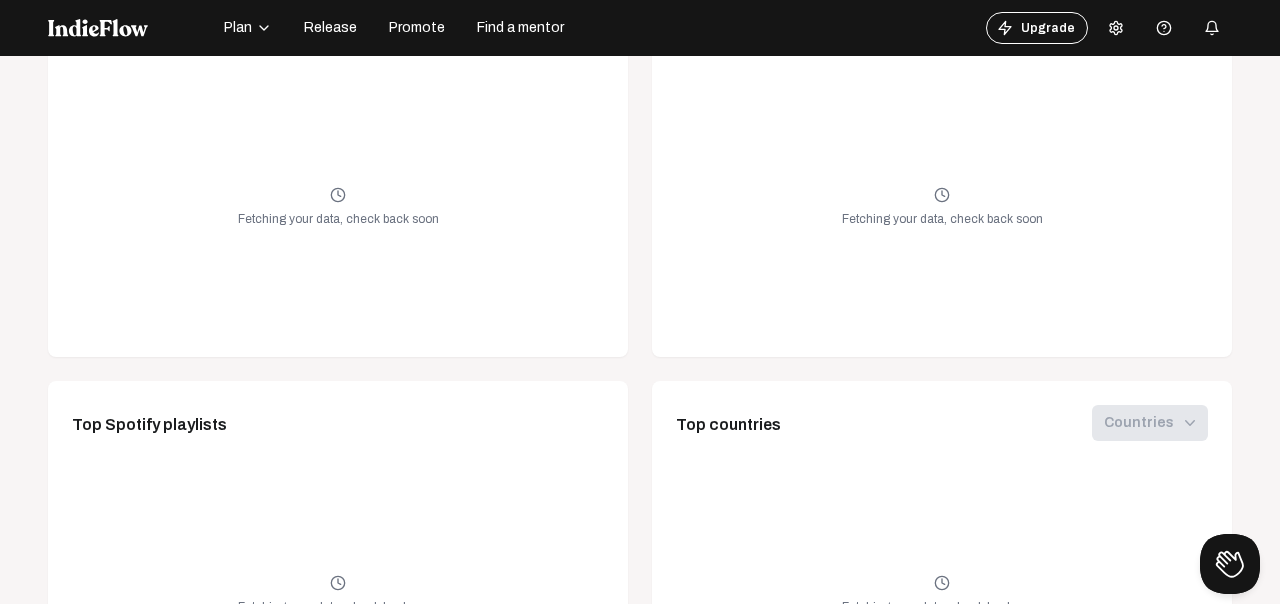 scroll, scrollTop: 1502, scrollLeft: 0, axis: vertical 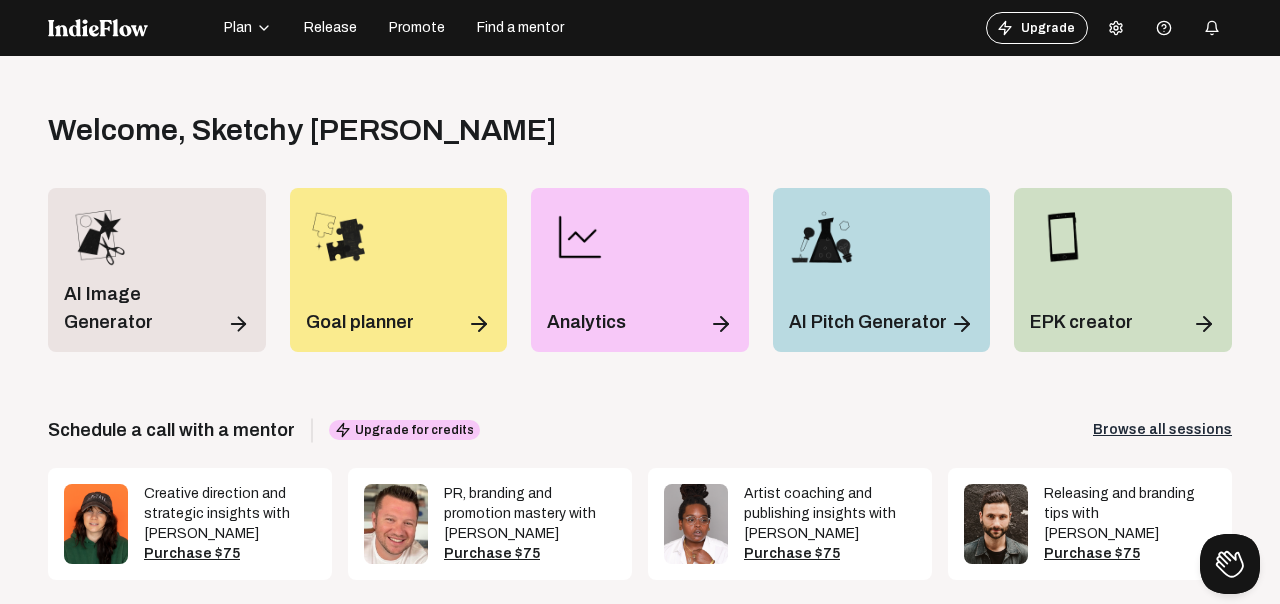 click on "Plan Release Promote Find a mentor  Upgrade     Help center" 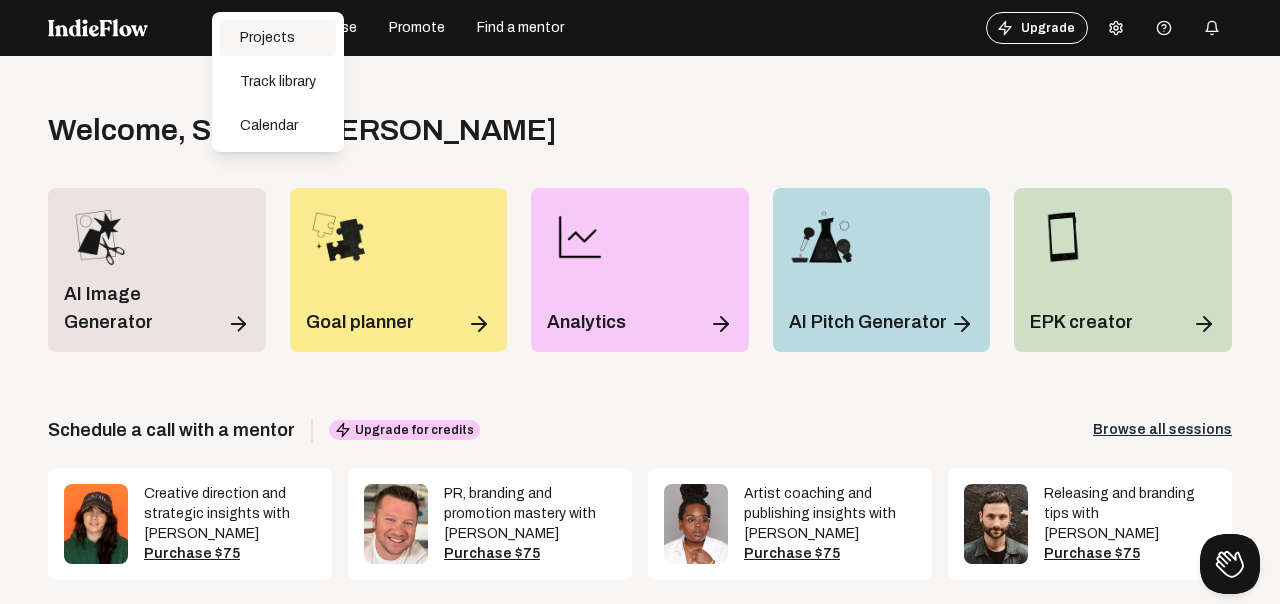 click on "Projects" 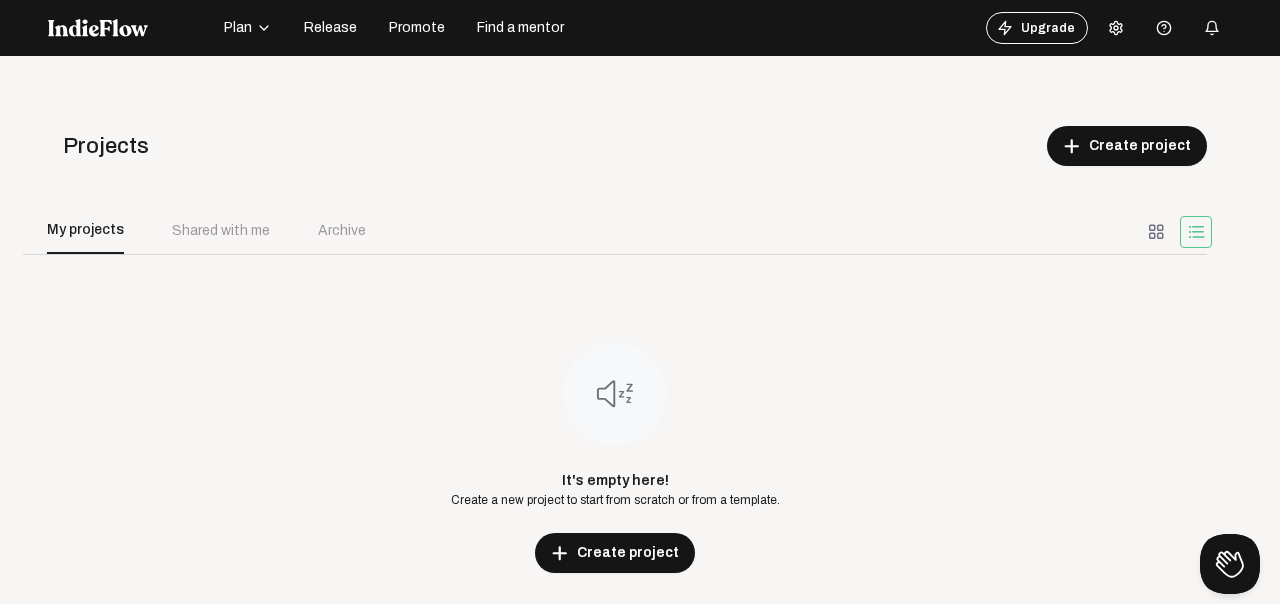 scroll, scrollTop: 86, scrollLeft: 0, axis: vertical 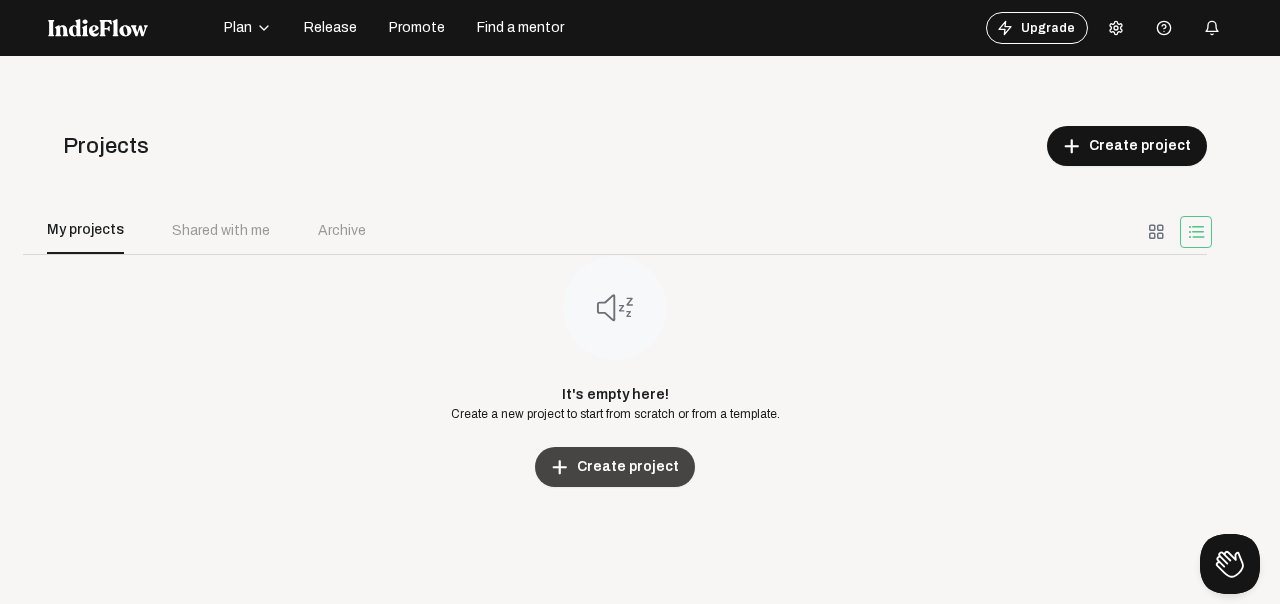 click on "Create project" at bounding box center (628, 467) 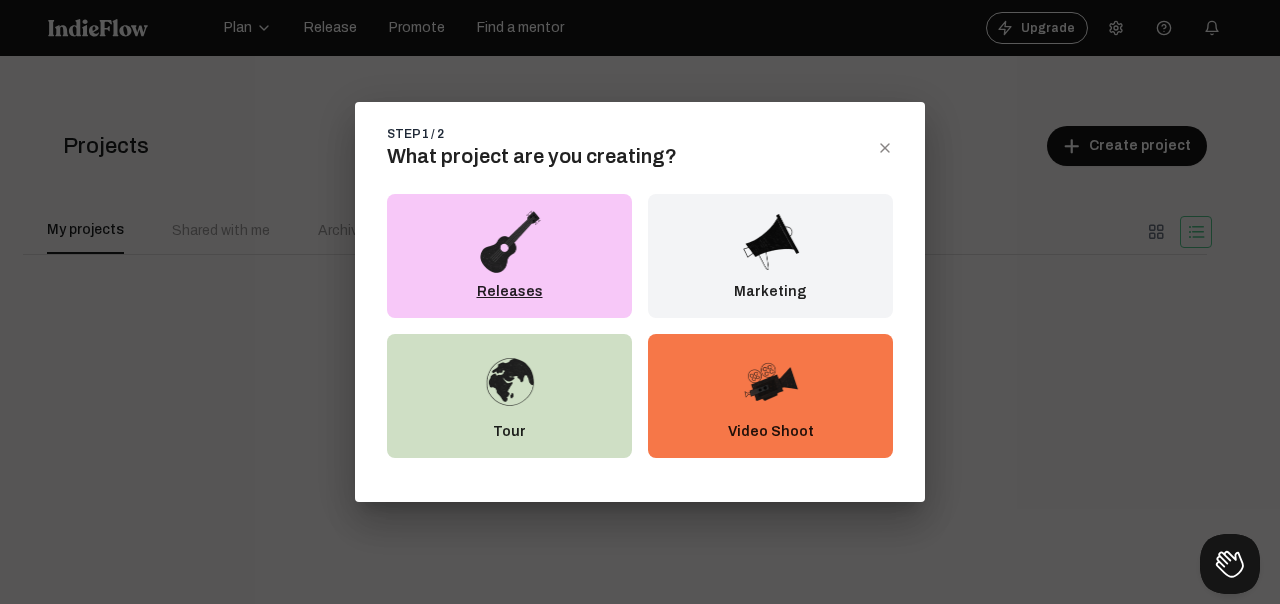 click on "Releases" at bounding box center (509, 256) 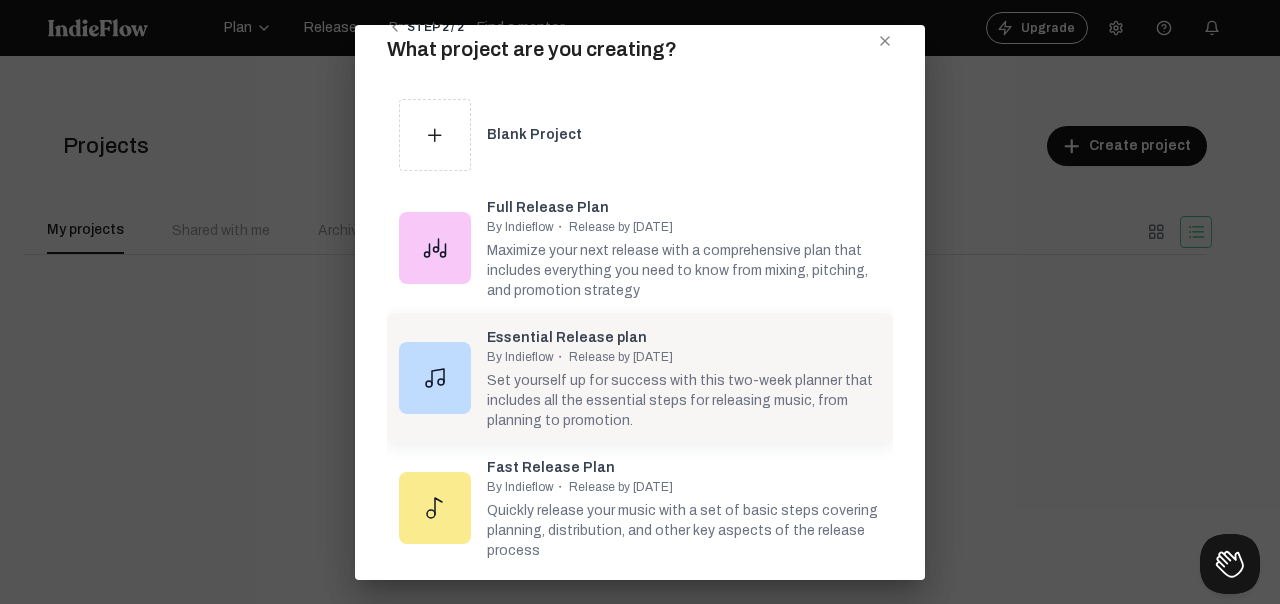 scroll, scrollTop: 0, scrollLeft: 0, axis: both 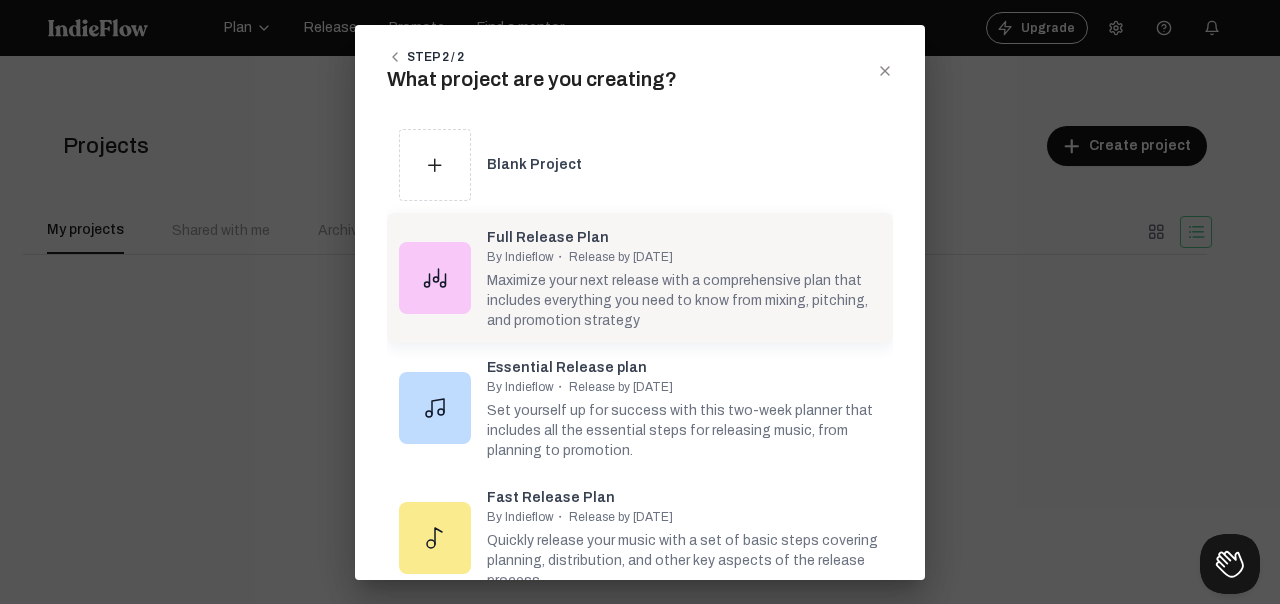 click on "Maximize your next release with a comprehensive plan that includes everything you need to know from mixing, pitching, and promotion strategy" at bounding box center [684, 298] 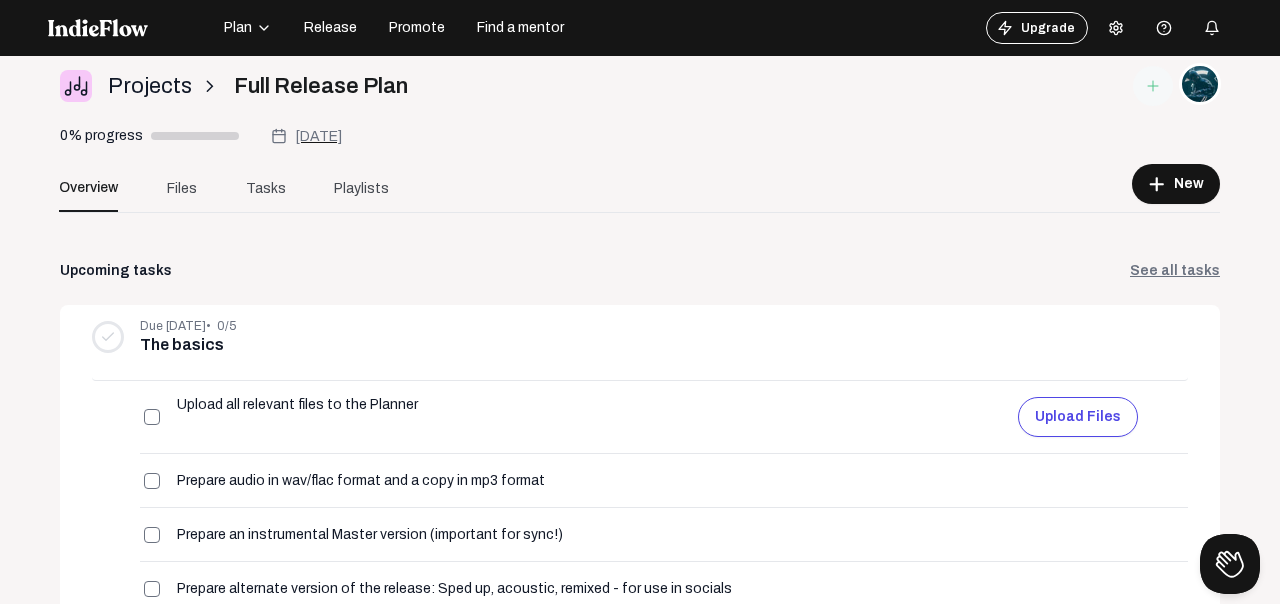 scroll, scrollTop: 0, scrollLeft: 0, axis: both 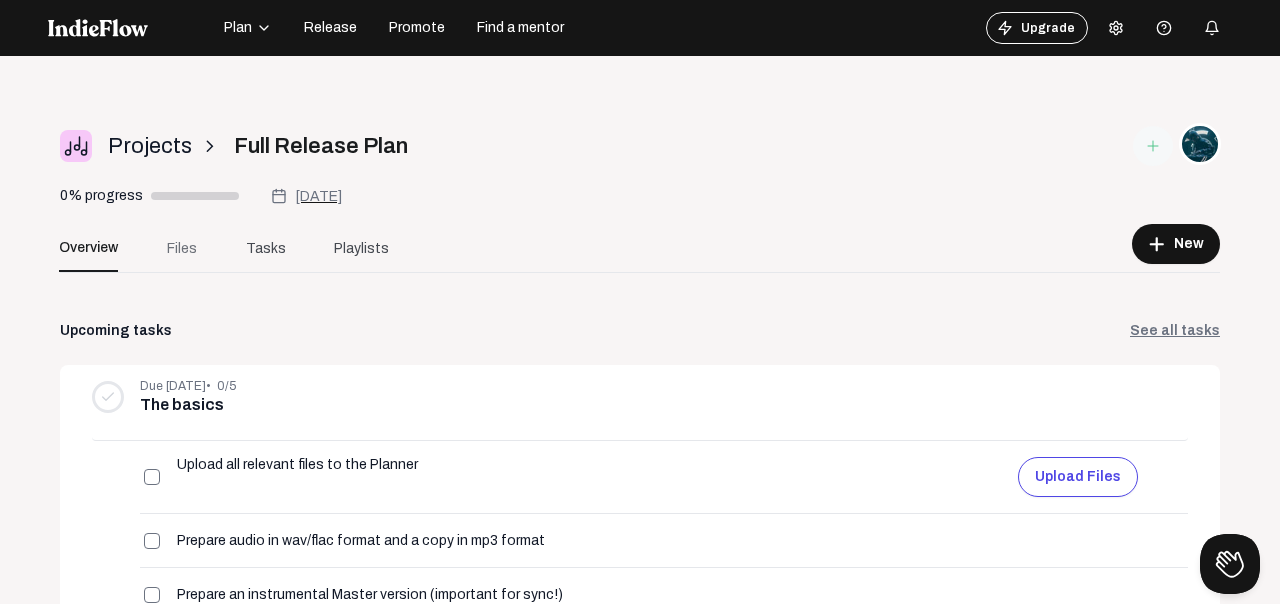 click on "Files" at bounding box center (182, 248) 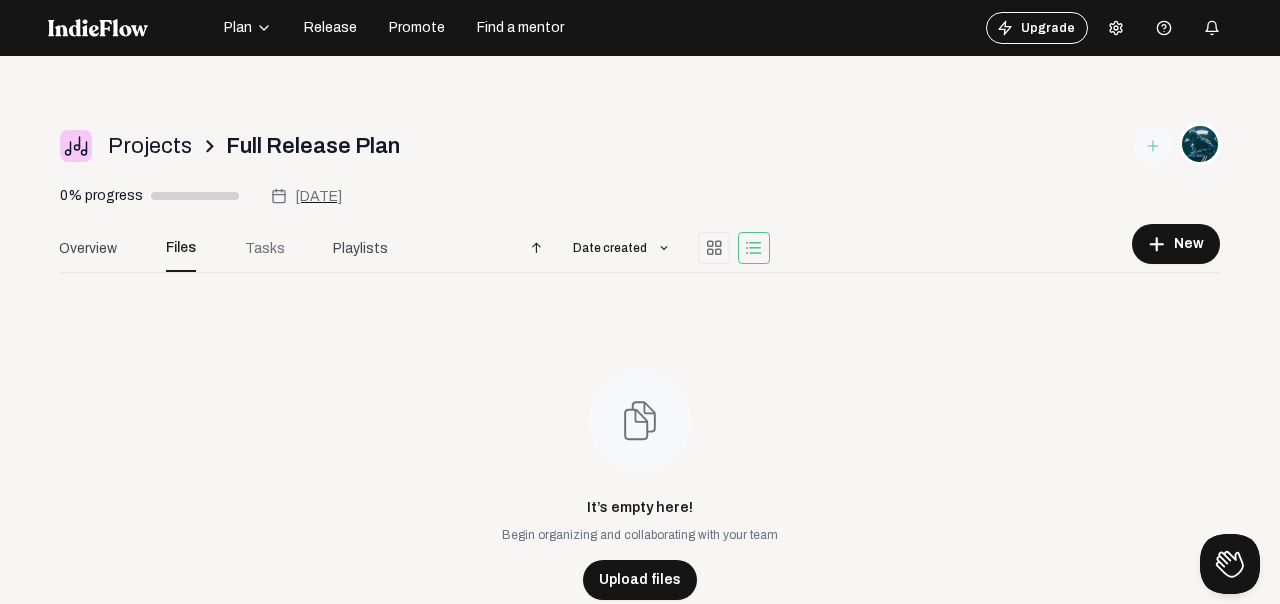 click on "Tasks" at bounding box center (265, 248) 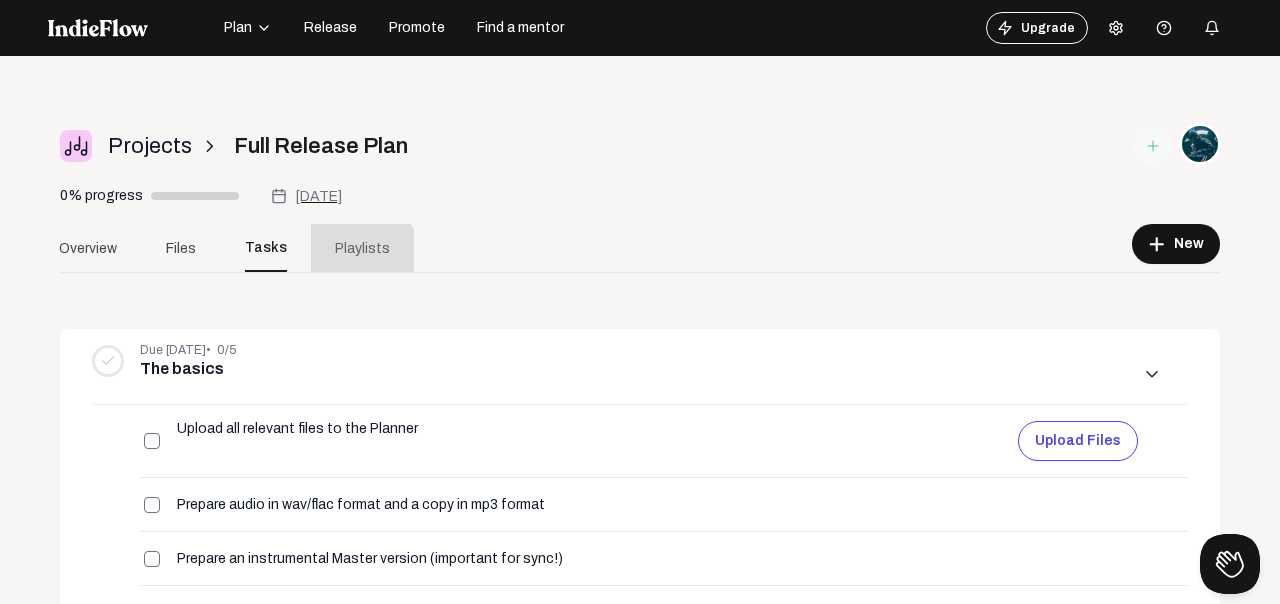 click on "Playlists" at bounding box center [362, 248] 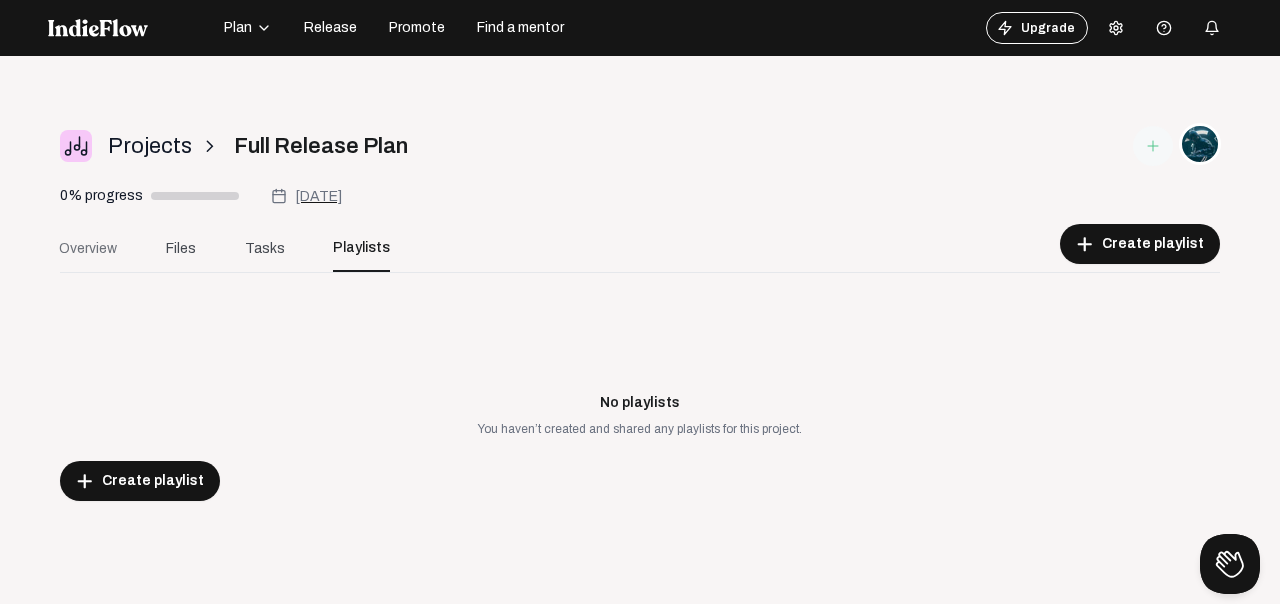 click on "Overview" at bounding box center [88, 248] 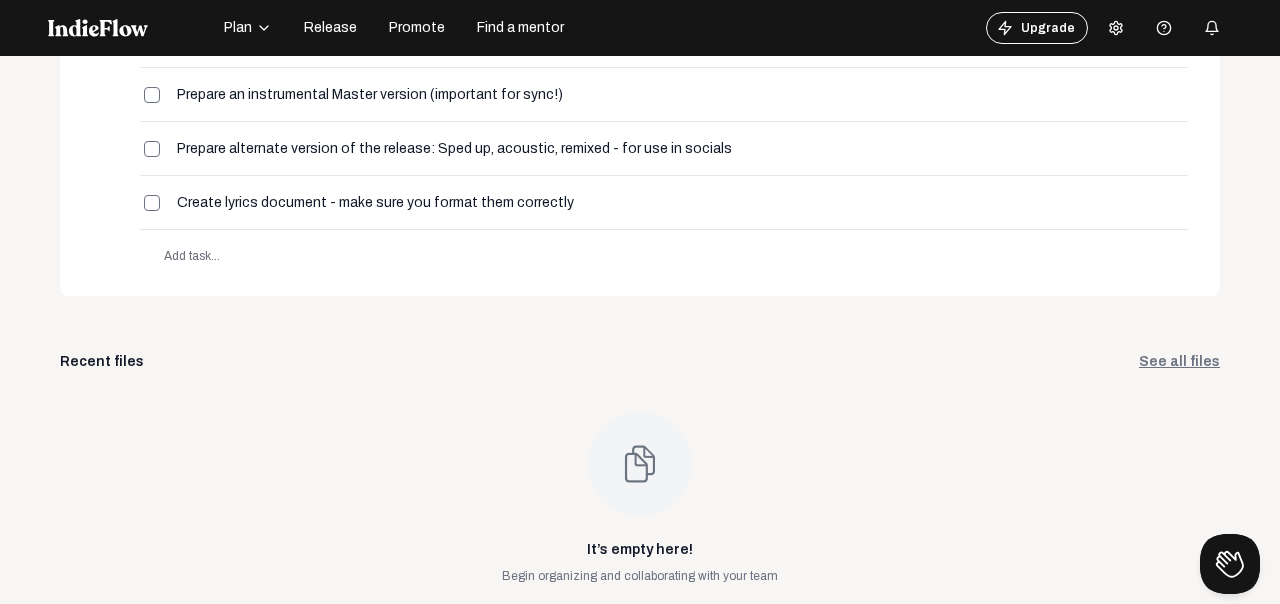 scroll, scrollTop: 541, scrollLeft: 0, axis: vertical 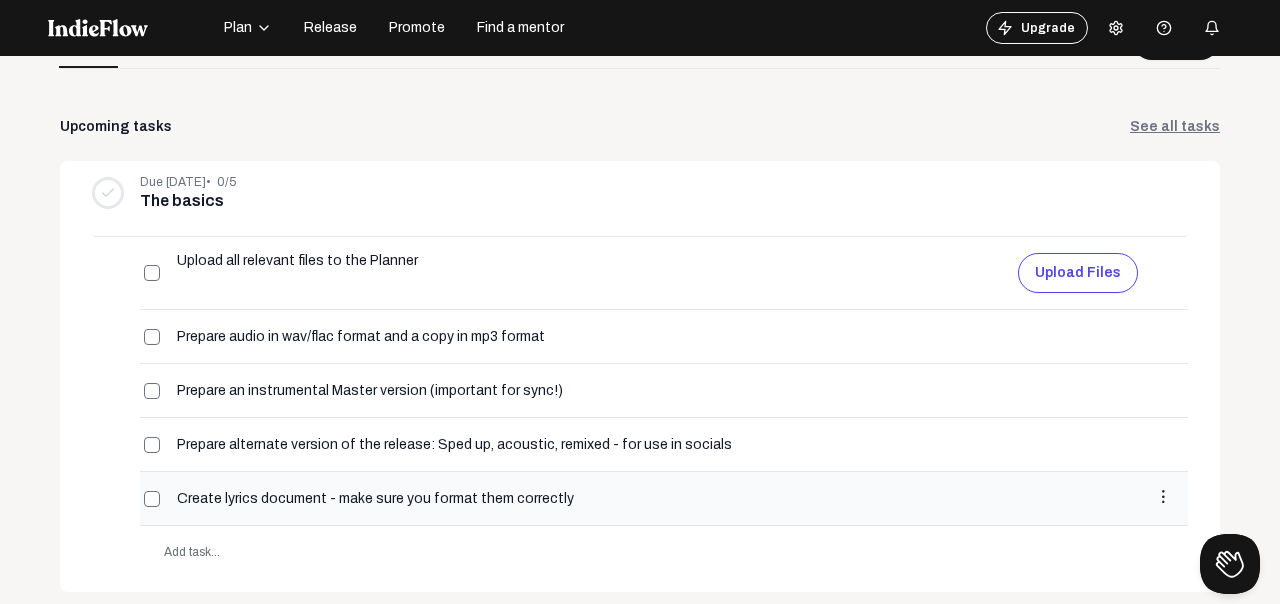 click on "more_vert" at bounding box center [1163, 497] 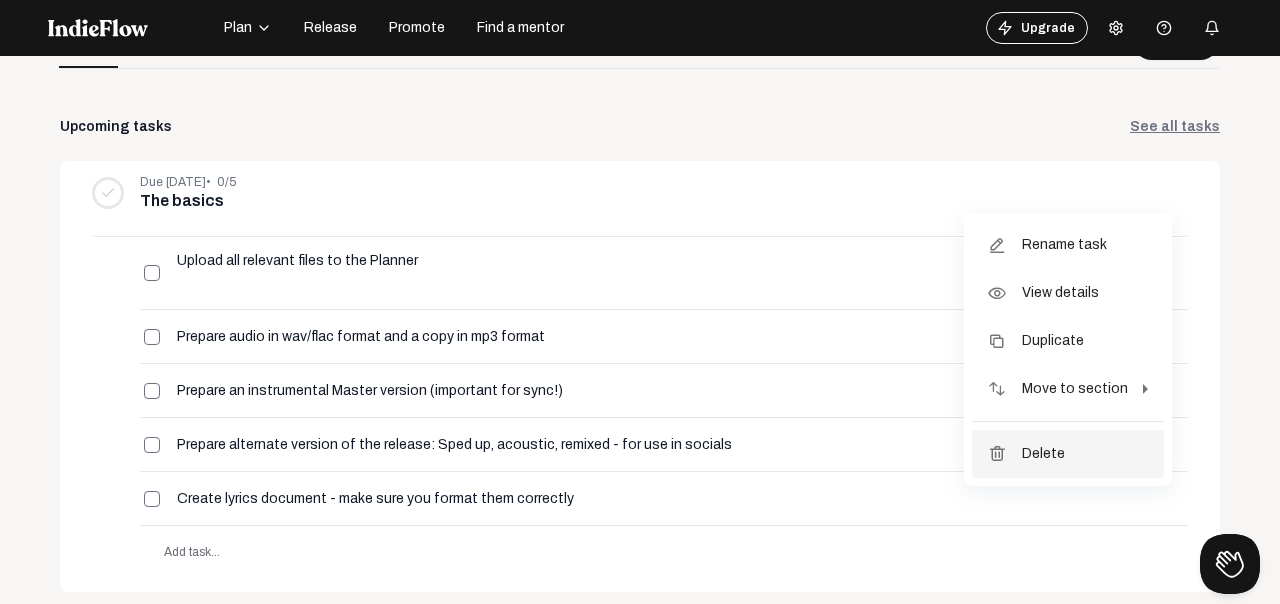 click on "delete Delete" at bounding box center [1068, 454] 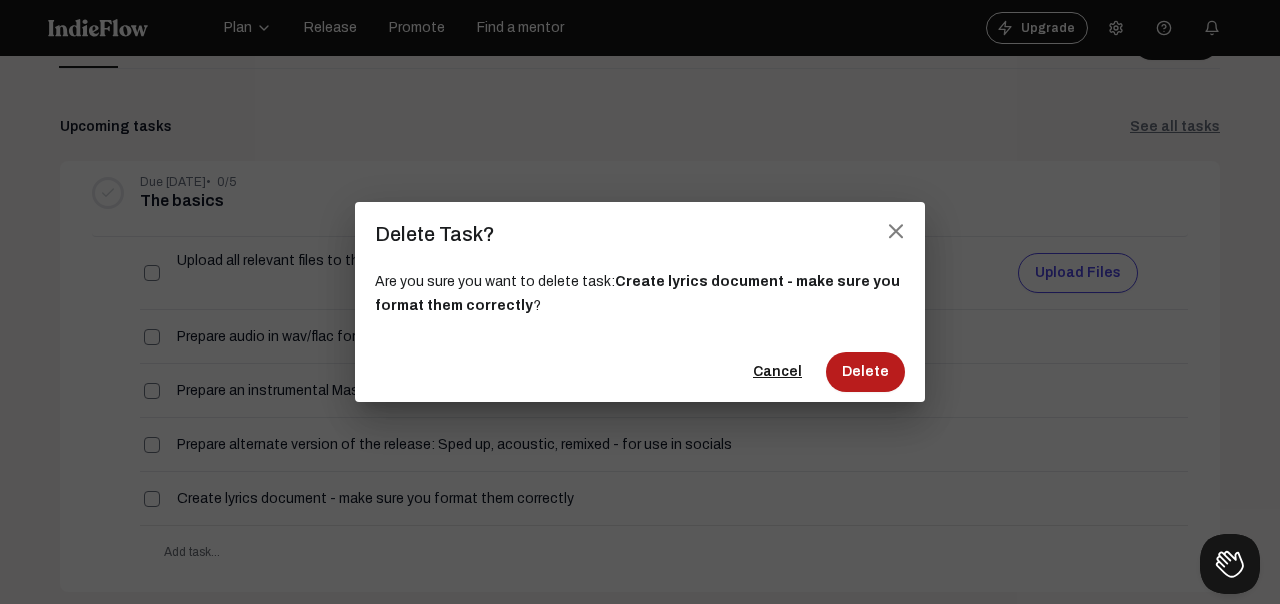click on "Delete" 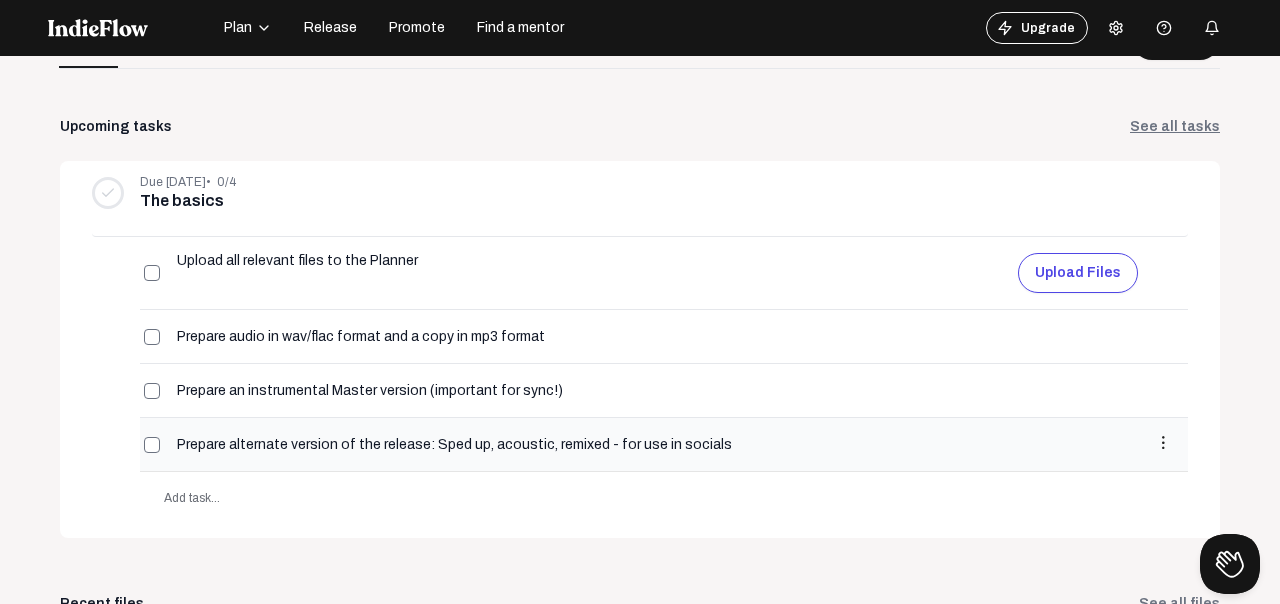 click on "more_vert" at bounding box center (1163, 443) 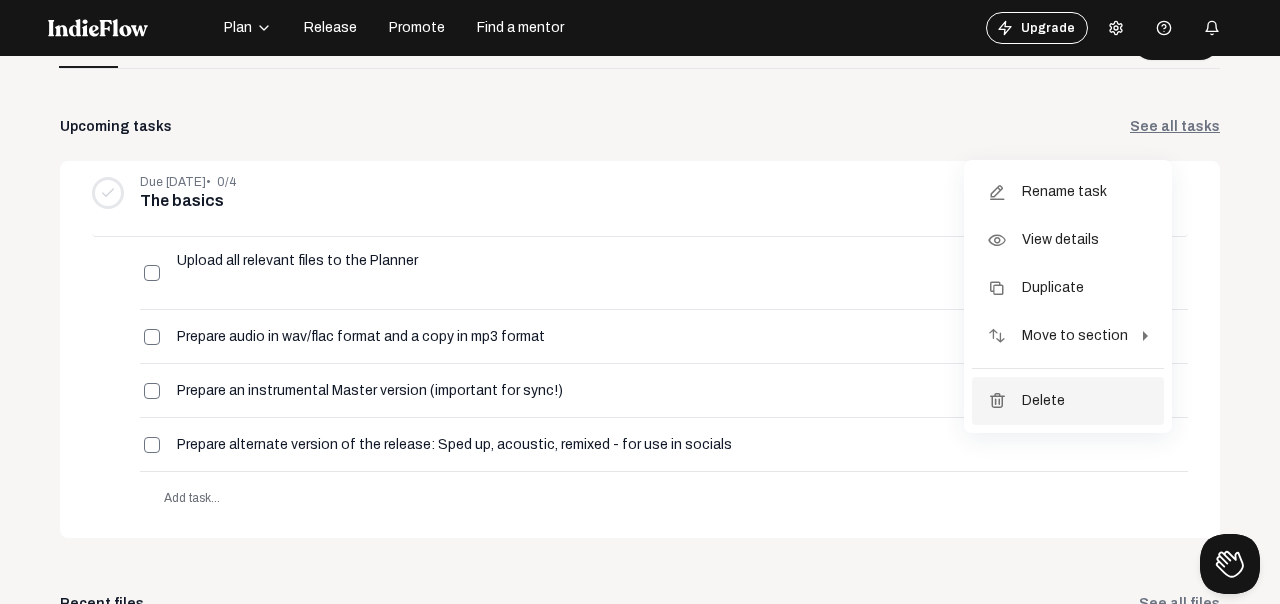 click on "Delete" at bounding box center [1043, 401] 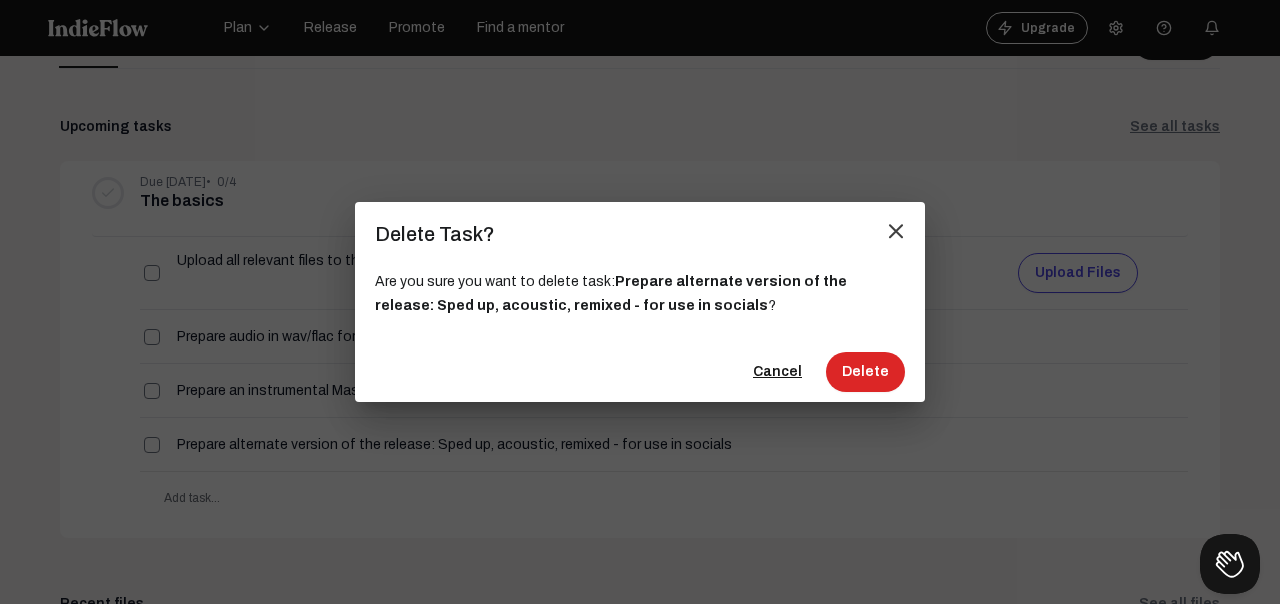 click on "close" at bounding box center (896, 231) 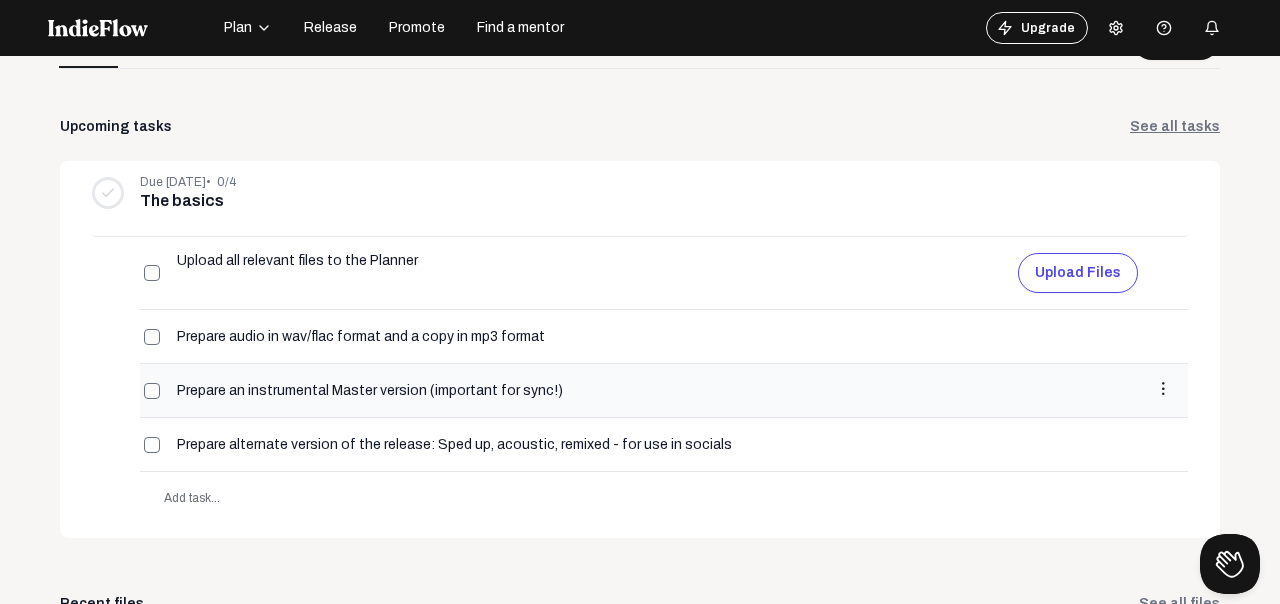 click on "more_vert" at bounding box center [1163, 389] 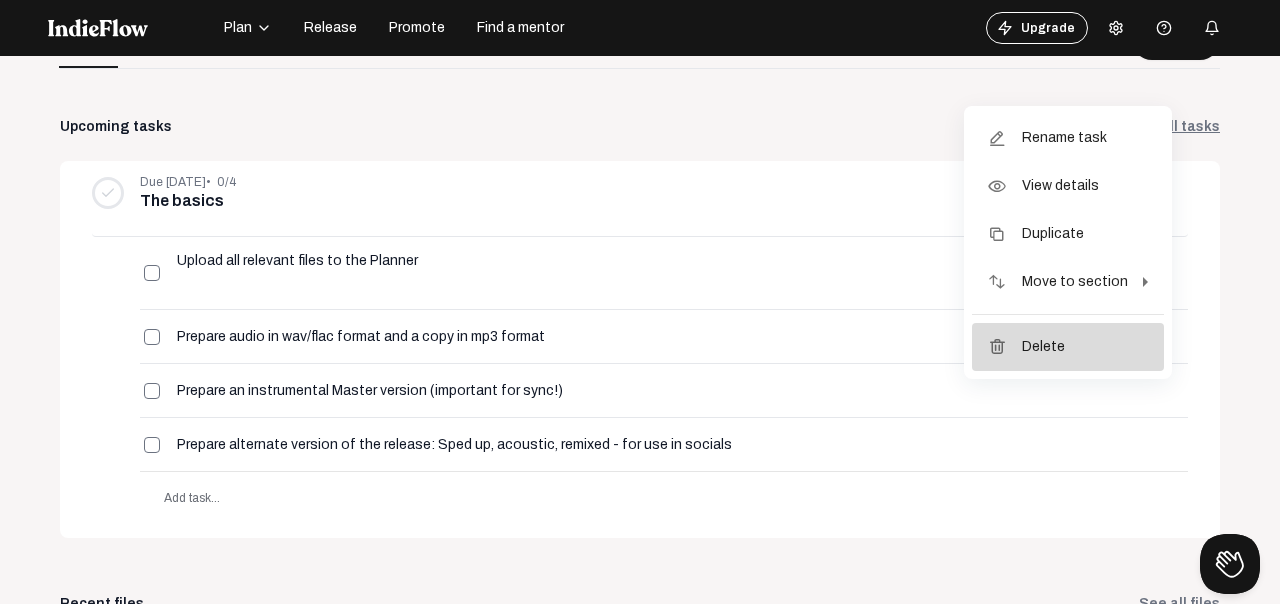 click on "Delete" at bounding box center [1043, 347] 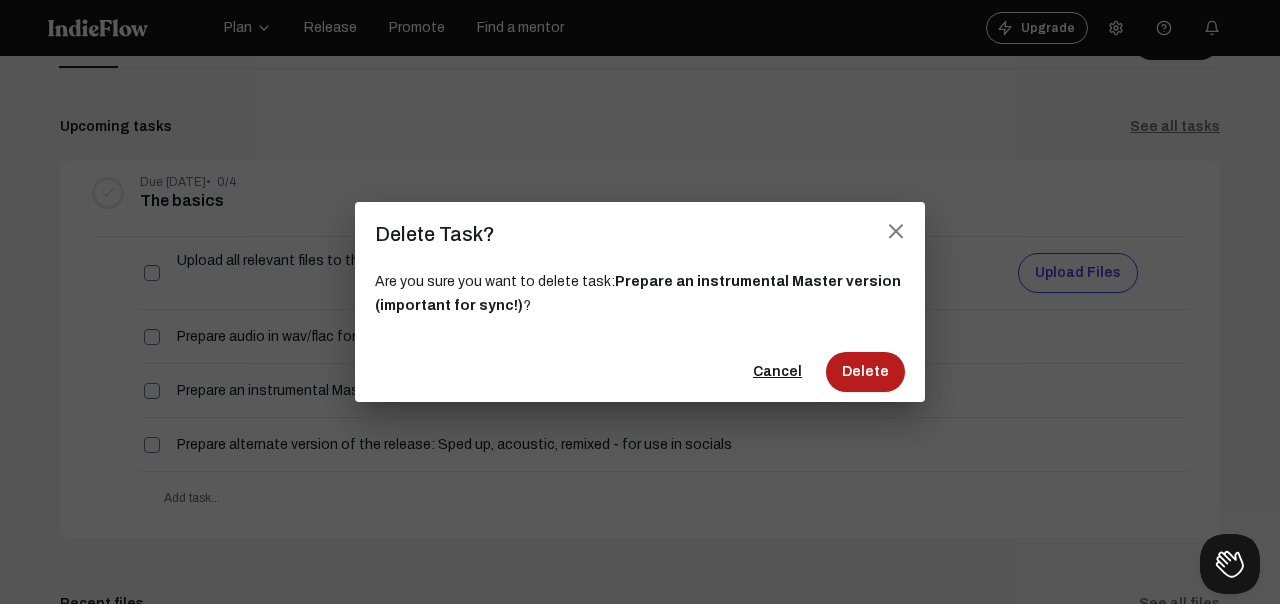 click on "Delete" 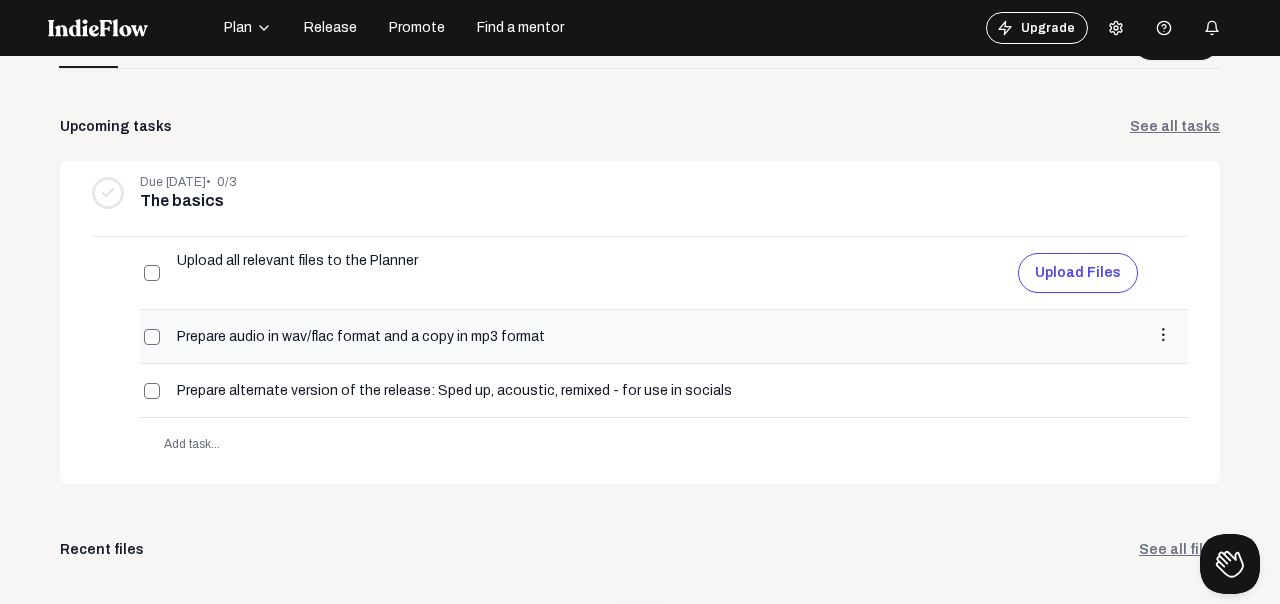 click on "more_vert" at bounding box center [1163, 335] 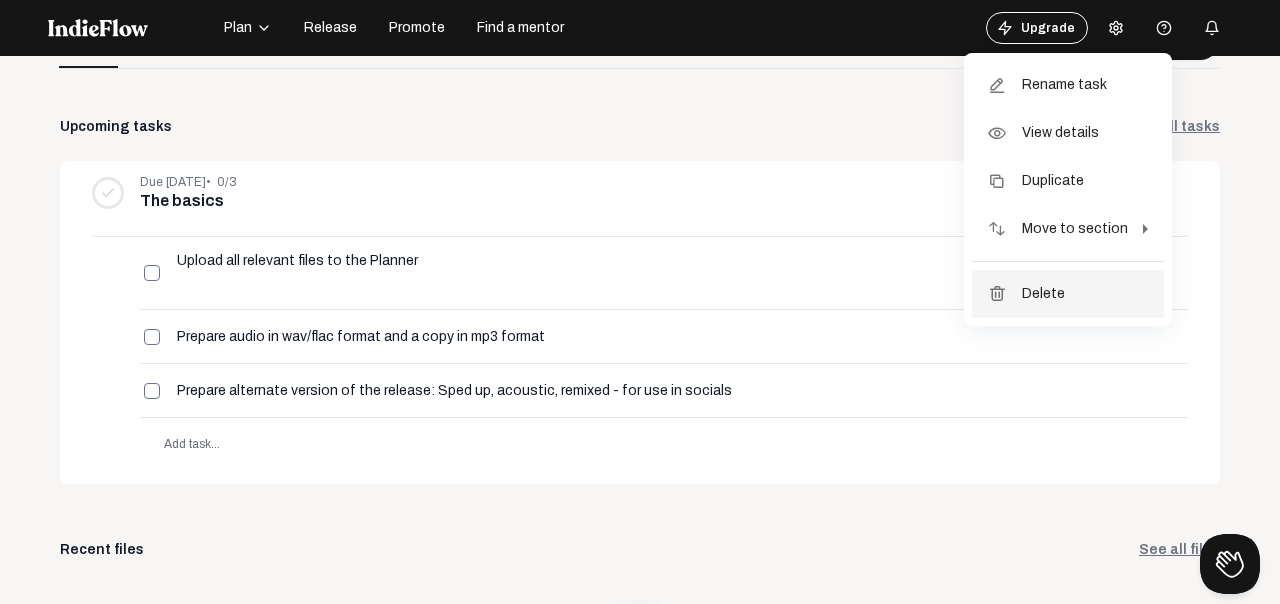 click on "Delete" at bounding box center (1043, 294) 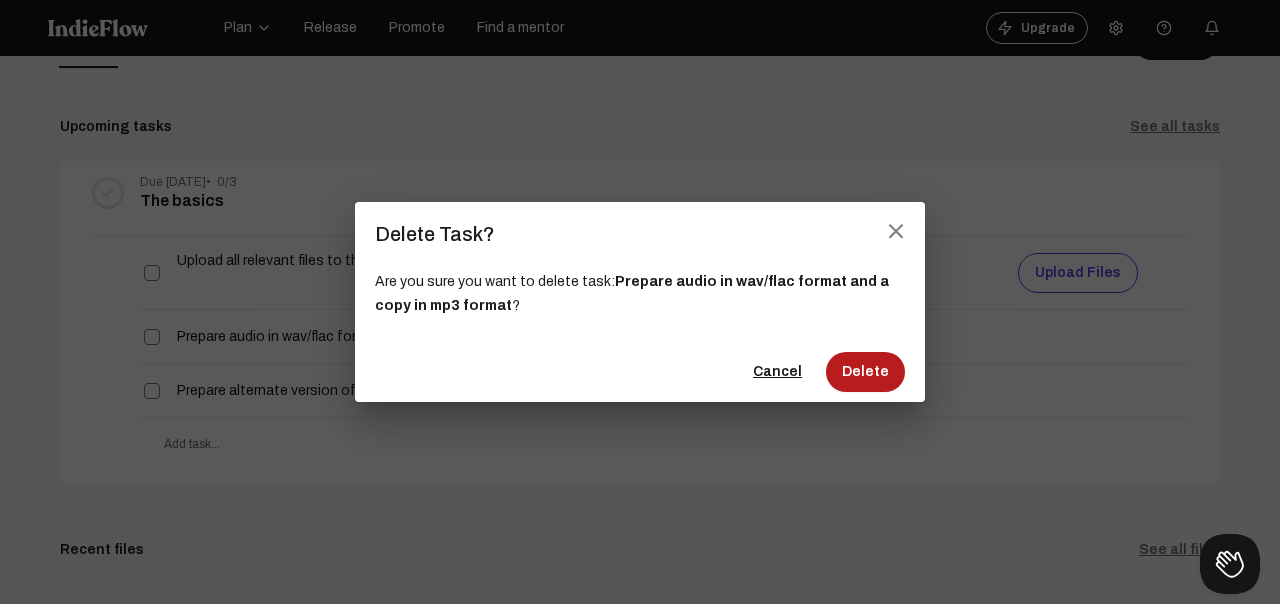 click on "Delete" 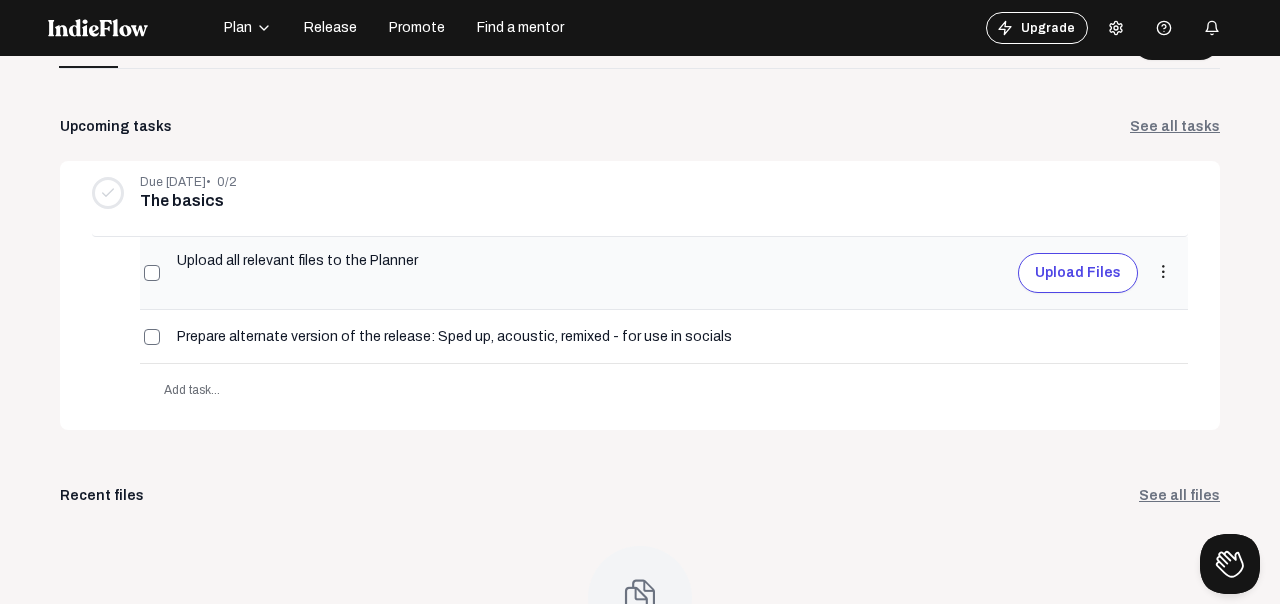 click on "more_vert" at bounding box center [1163, 272] 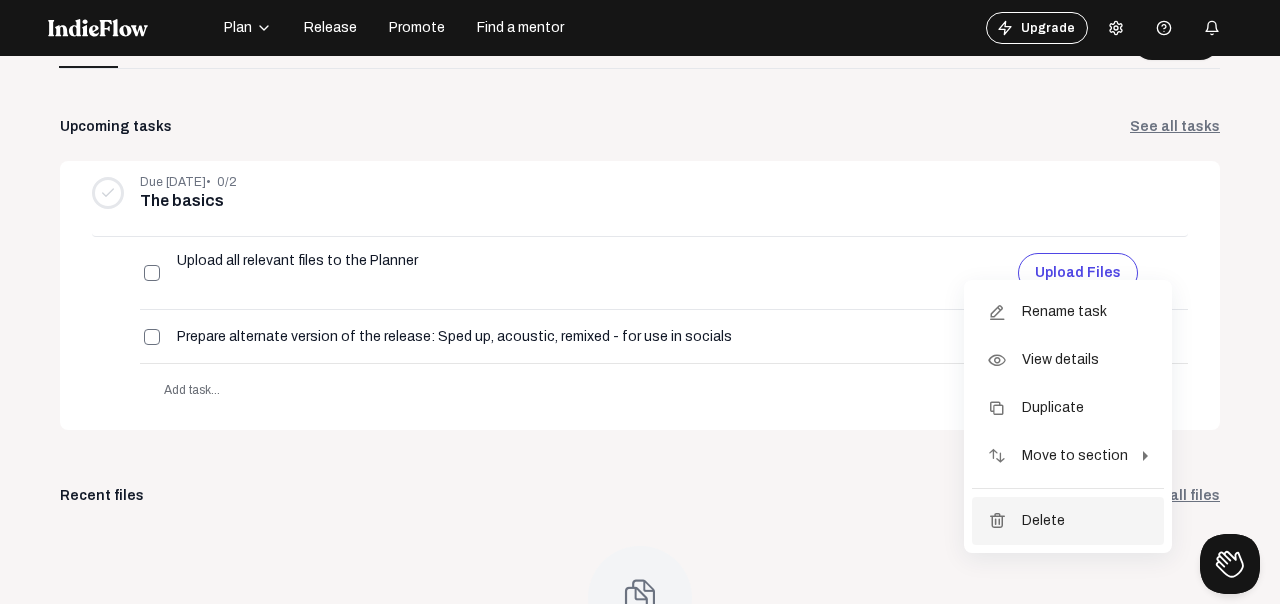 click on "Delete" at bounding box center (1043, 521) 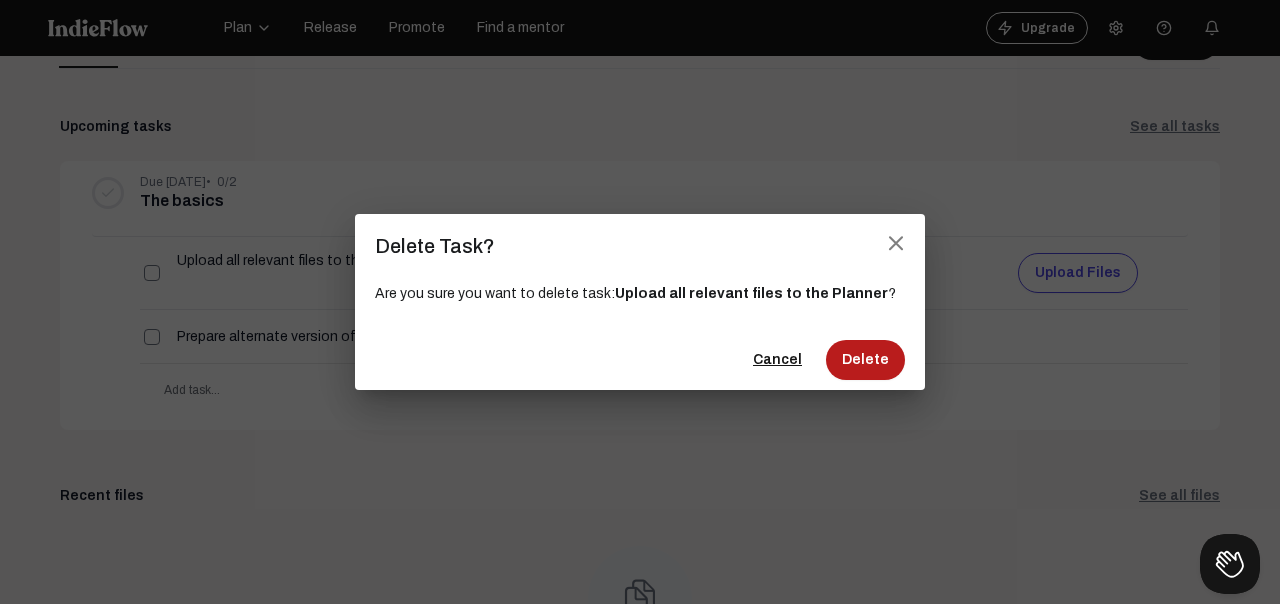 click on "Delete" 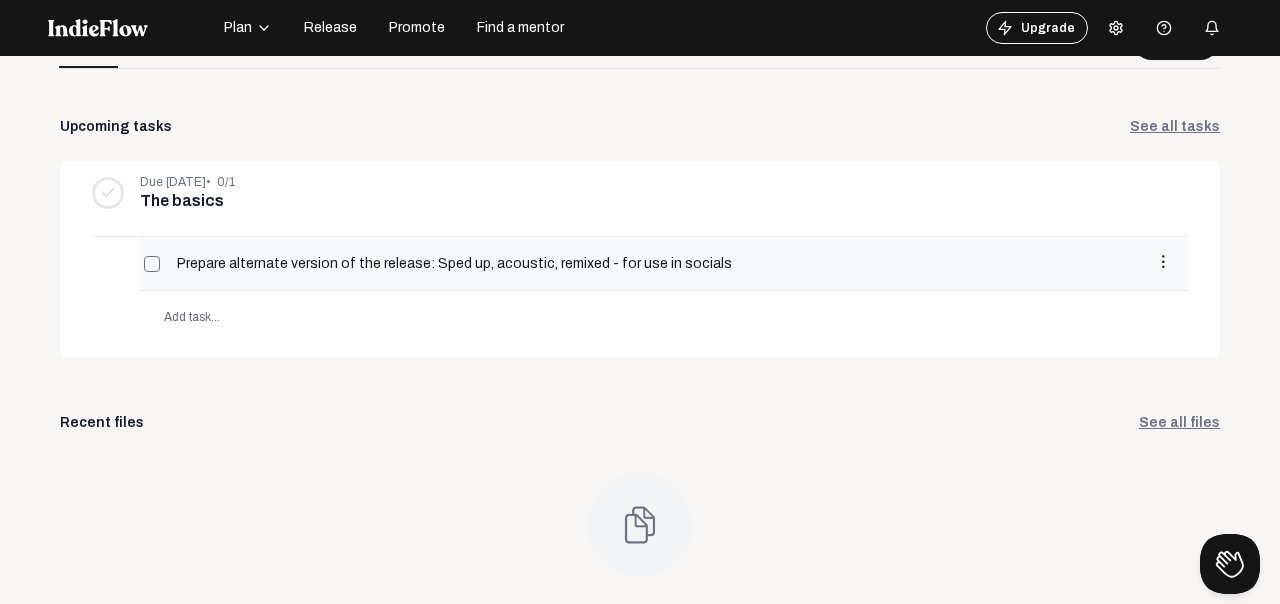 click on "more_vert" at bounding box center (1163, 262) 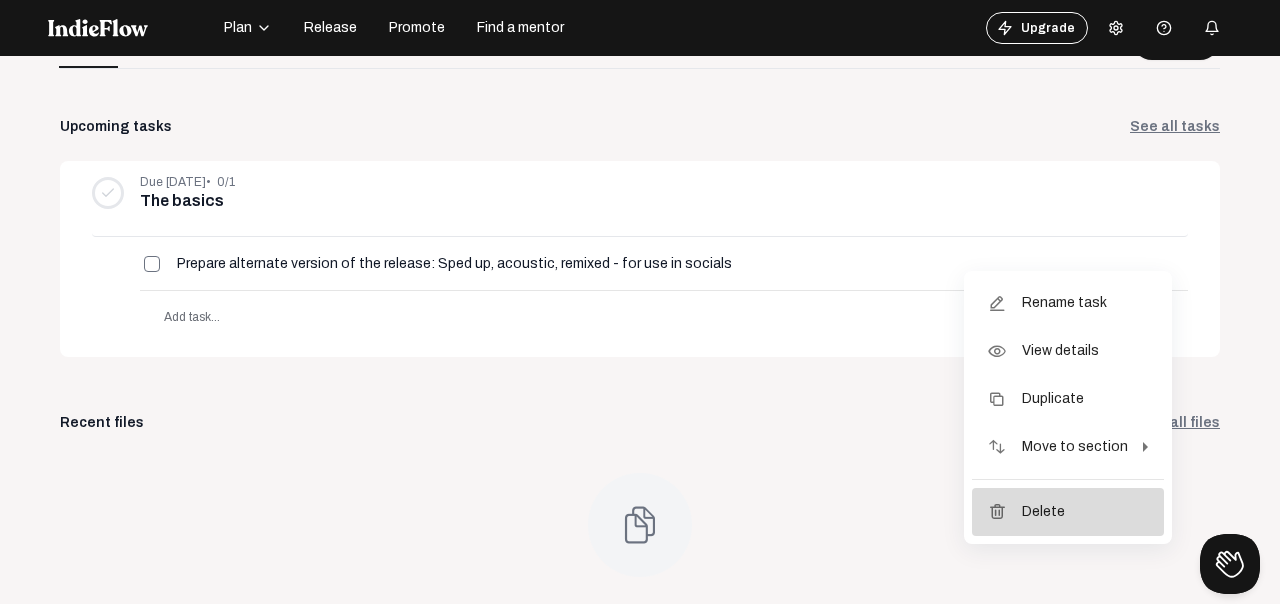 click on "Delete" at bounding box center [1043, 512] 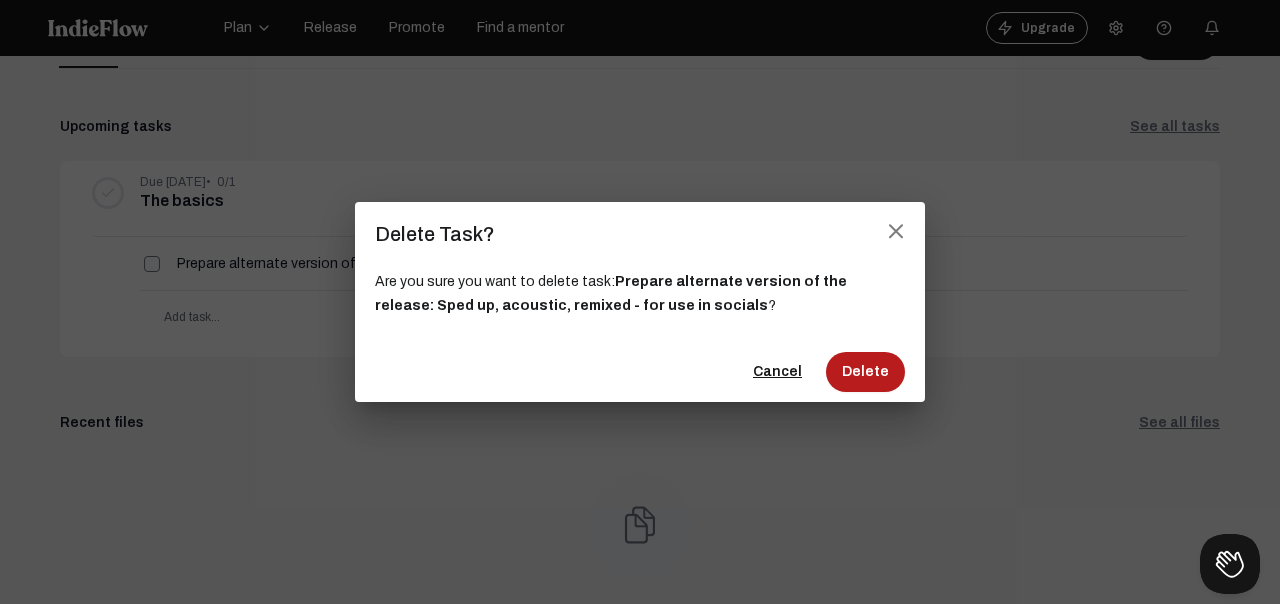 click on "Delete" 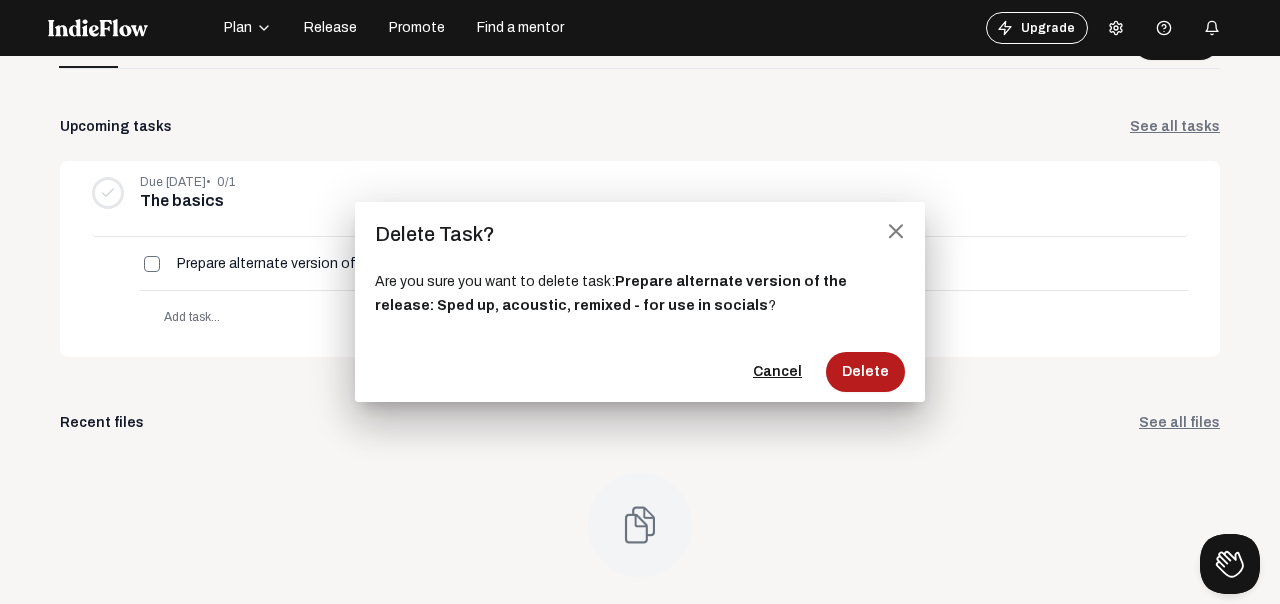 type on "Get feedback" 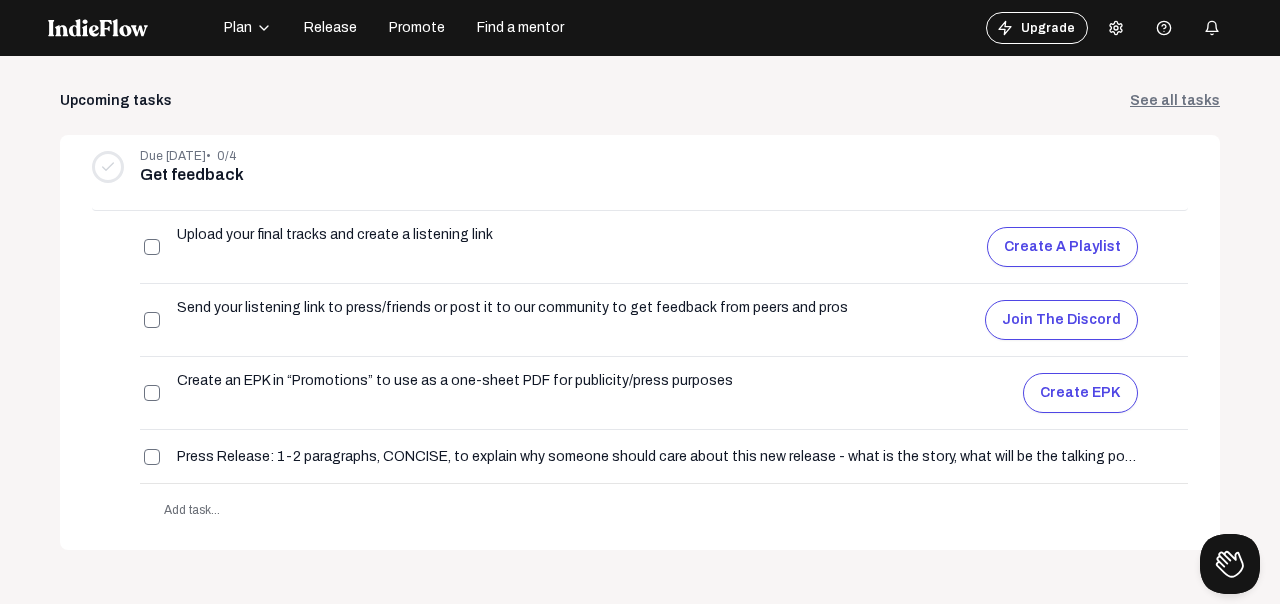 scroll, scrollTop: 162, scrollLeft: 0, axis: vertical 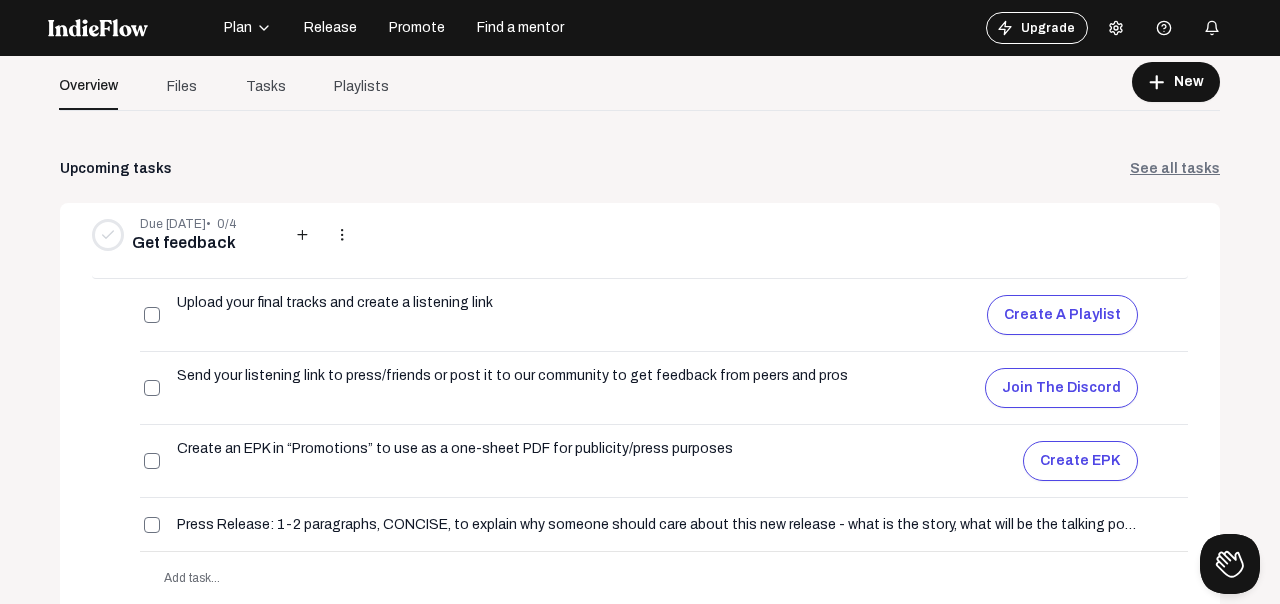 click on "Get feedback" at bounding box center [207, 243] 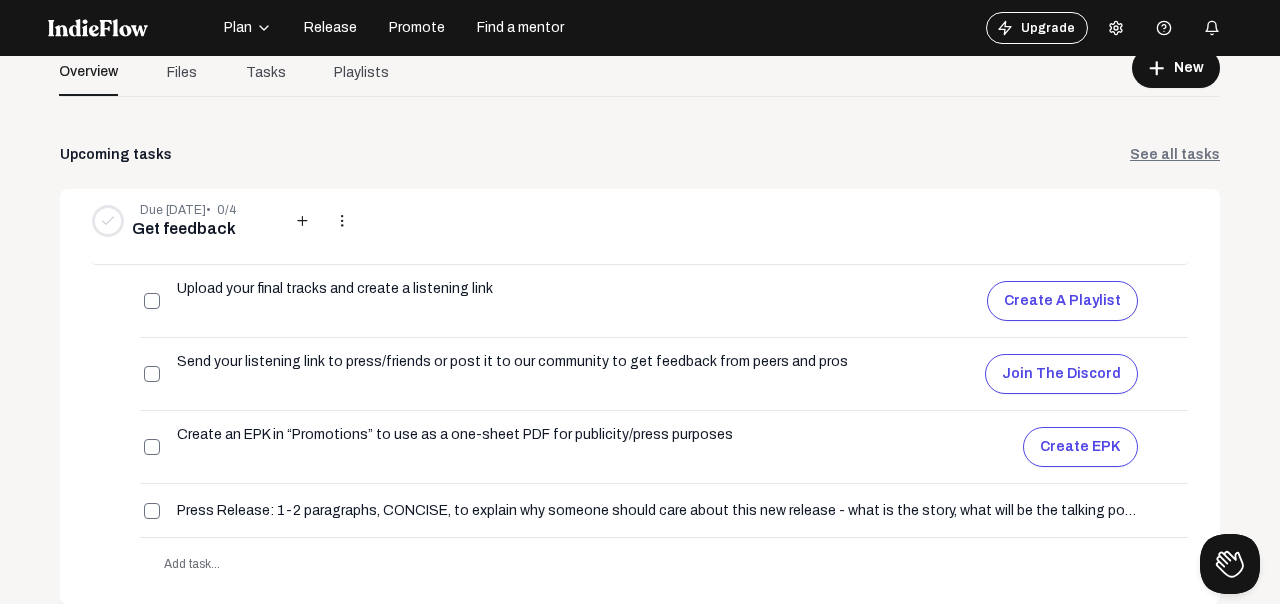 scroll, scrollTop: 171, scrollLeft: 0, axis: vertical 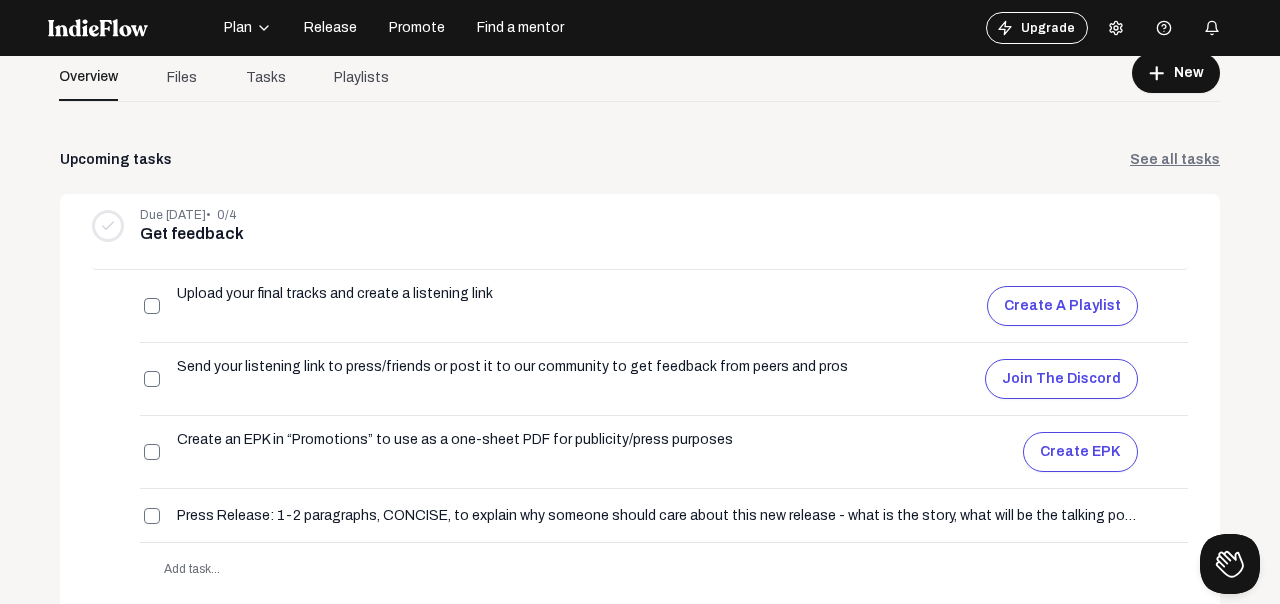 click on "See all tasks" 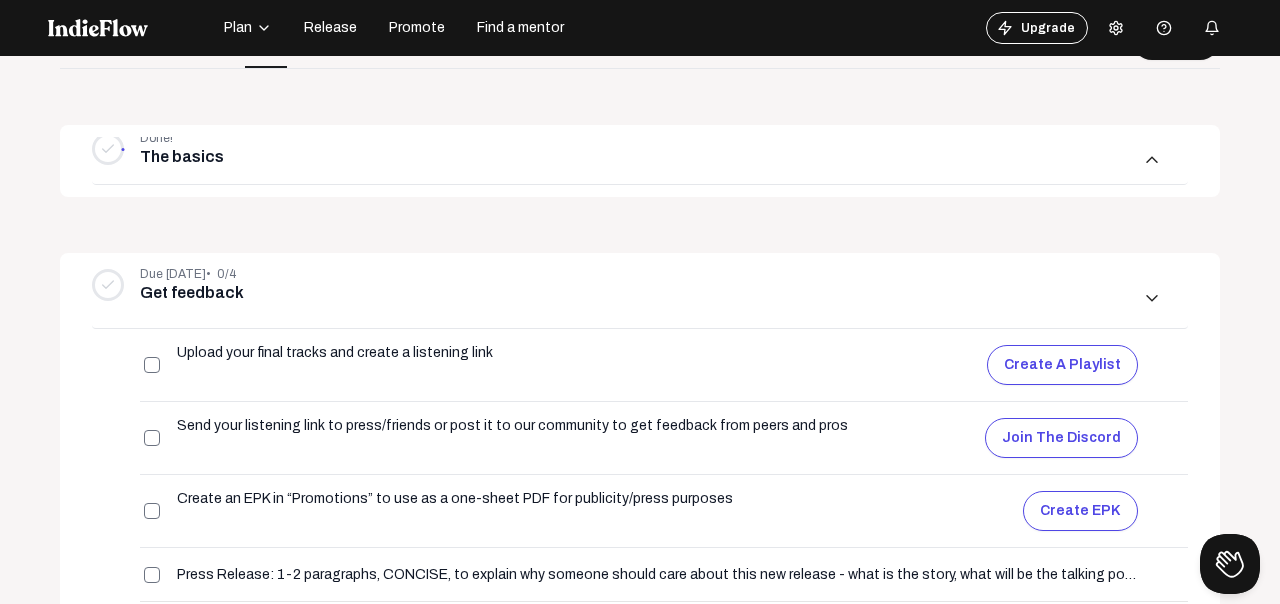 scroll, scrollTop: 0, scrollLeft: 0, axis: both 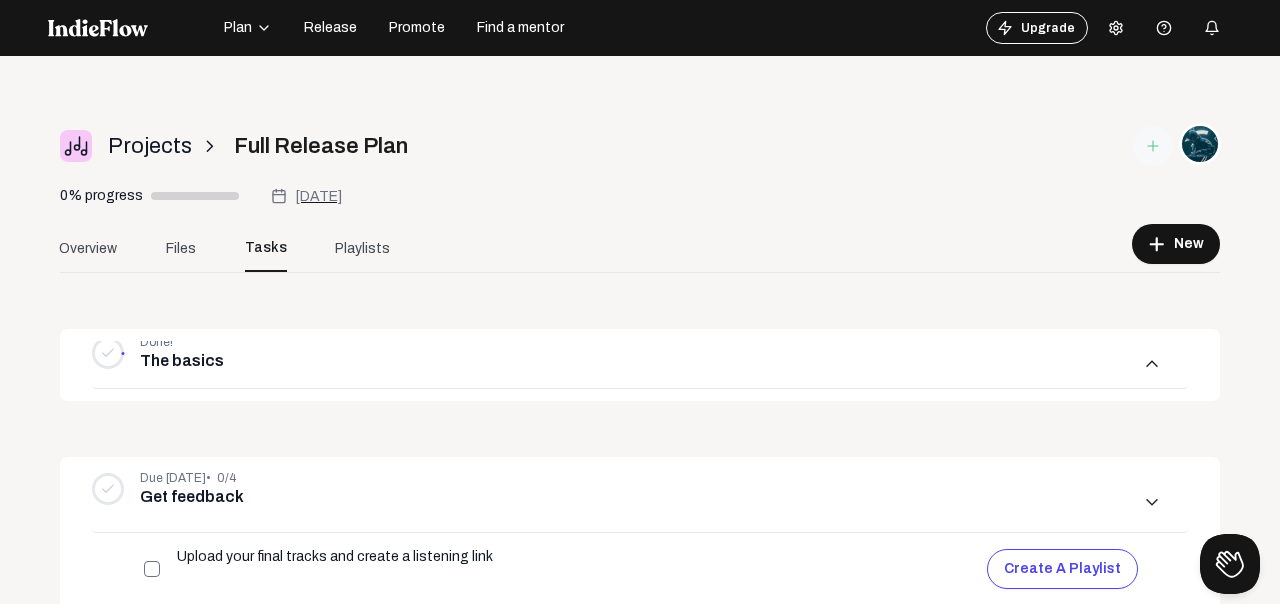 click on "Aug 17, 2025" 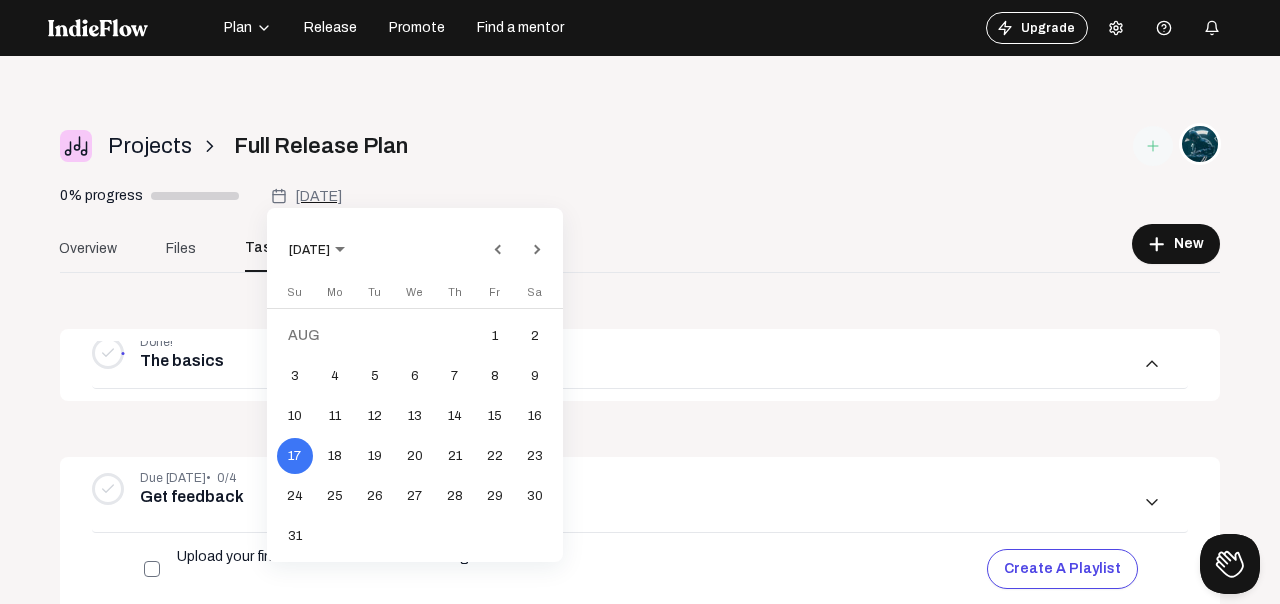 click at bounding box center (640, 302) 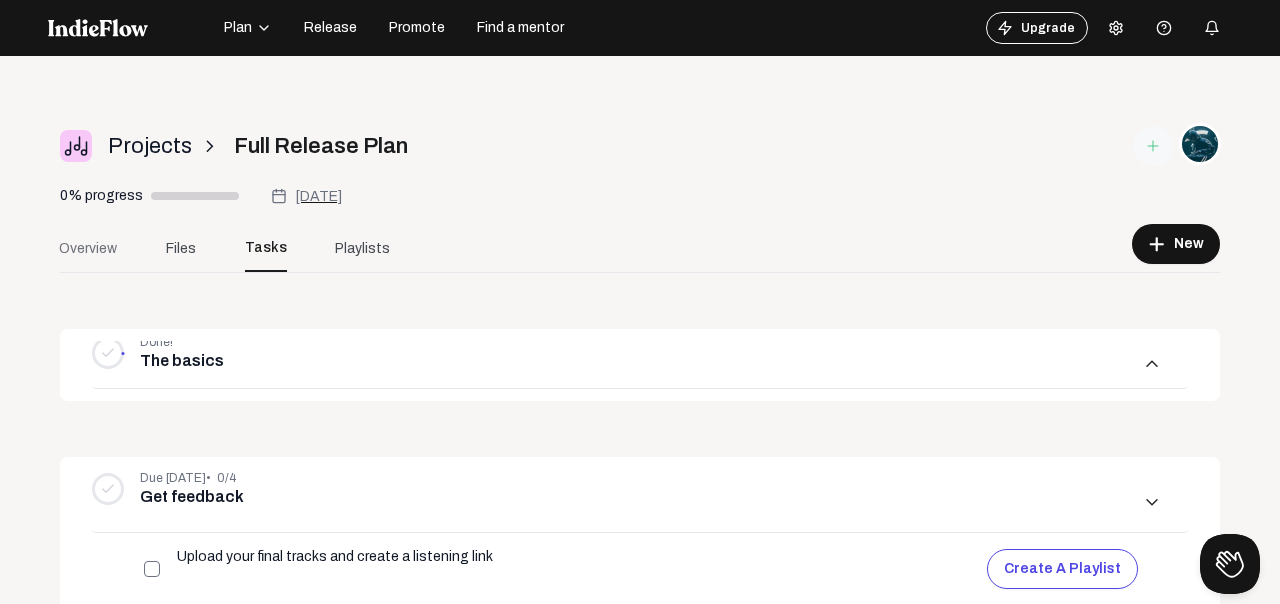 click on "Overview" at bounding box center [88, 248] 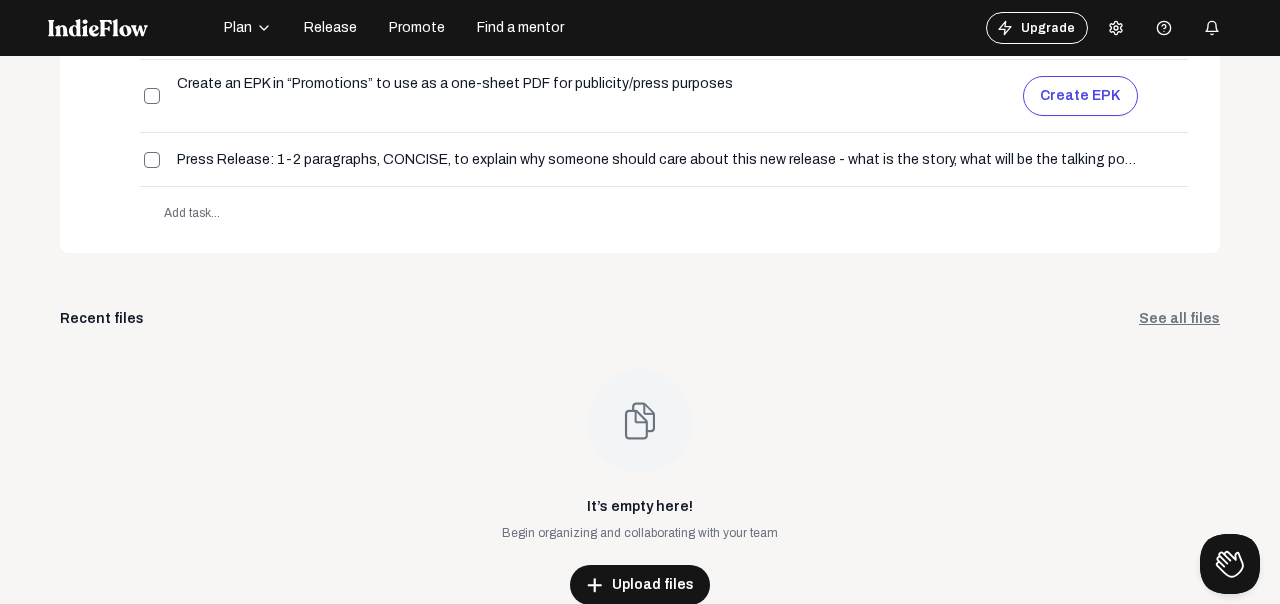 scroll, scrollTop: 0, scrollLeft: 0, axis: both 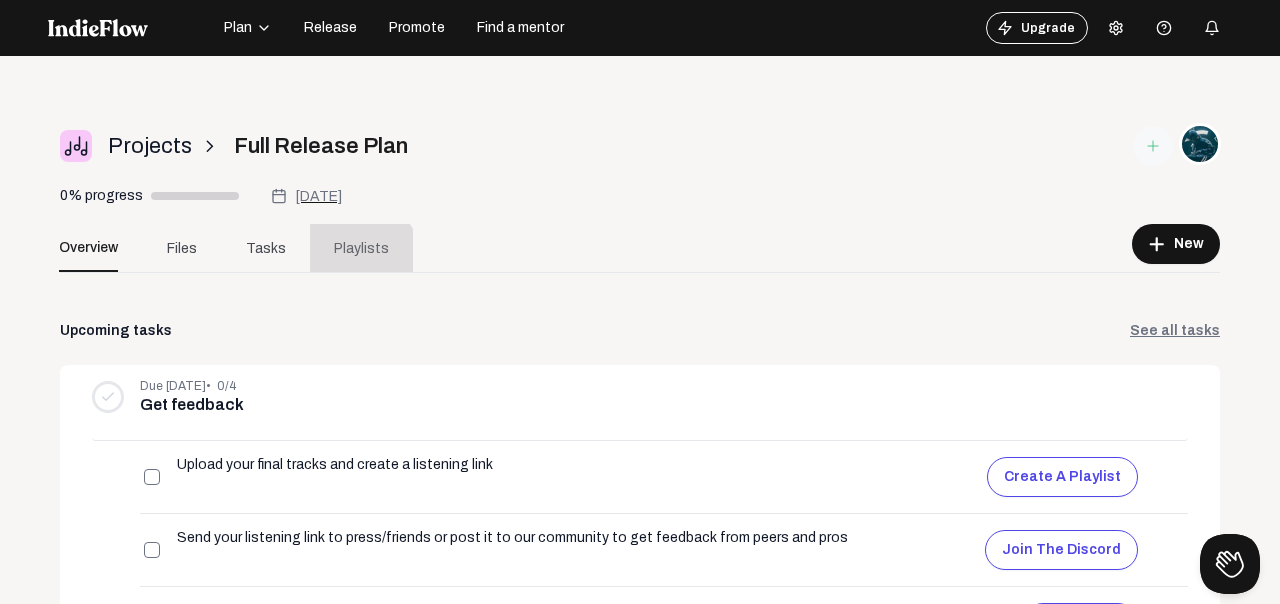 click on "Playlists" at bounding box center [361, 248] 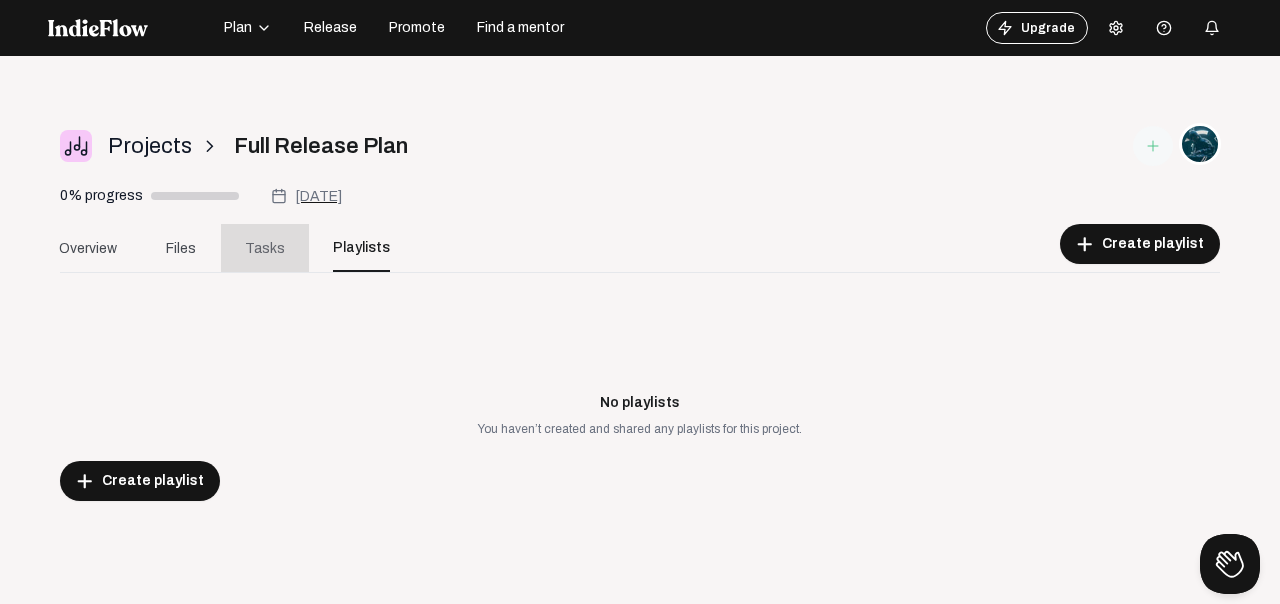 click on "Tasks" at bounding box center (265, 248) 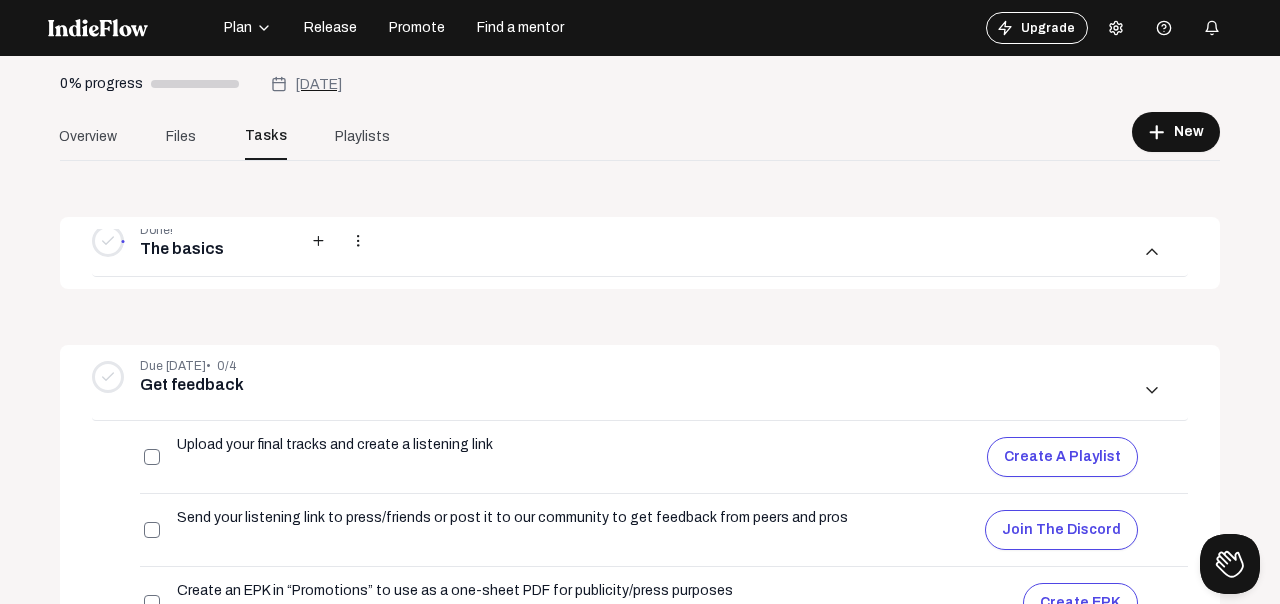 scroll, scrollTop: 0, scrollLeft: 0, axis: both 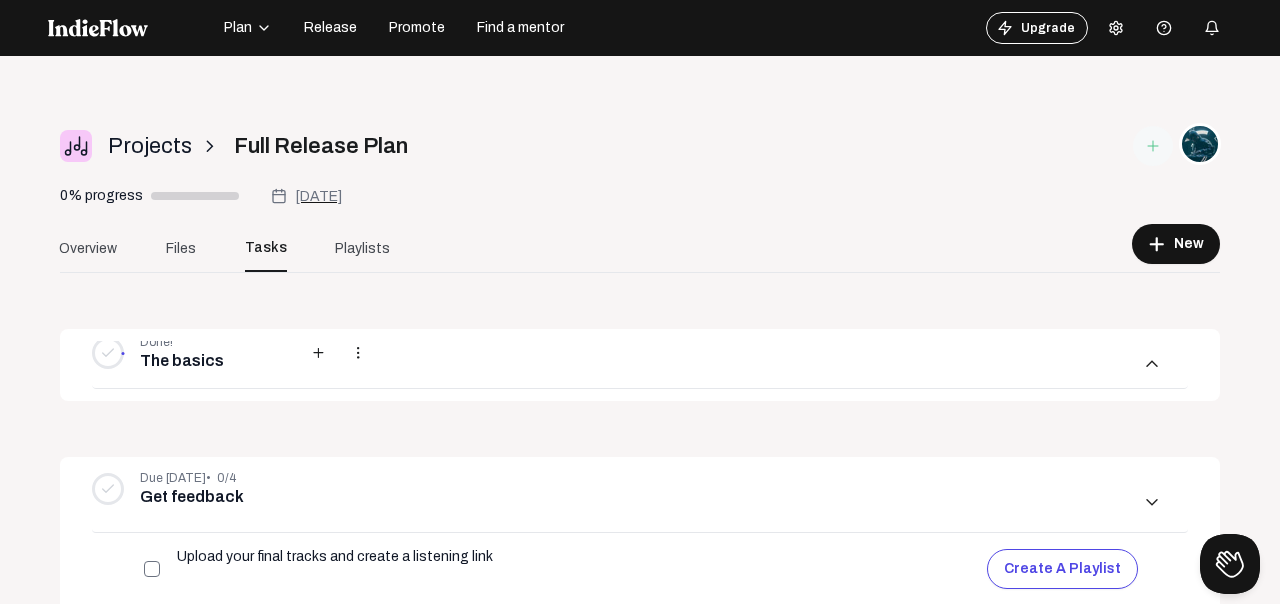 click on "Done! The basics" at bounding box center [211, 353] 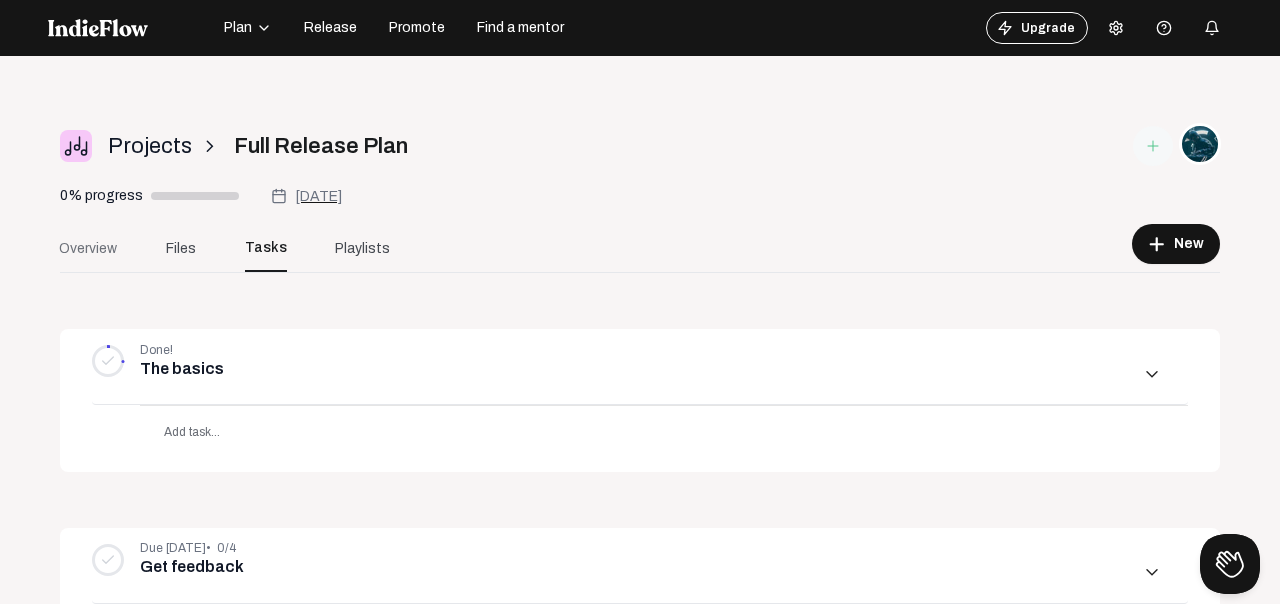 click on "Overview" at bounding box center [88, 248] 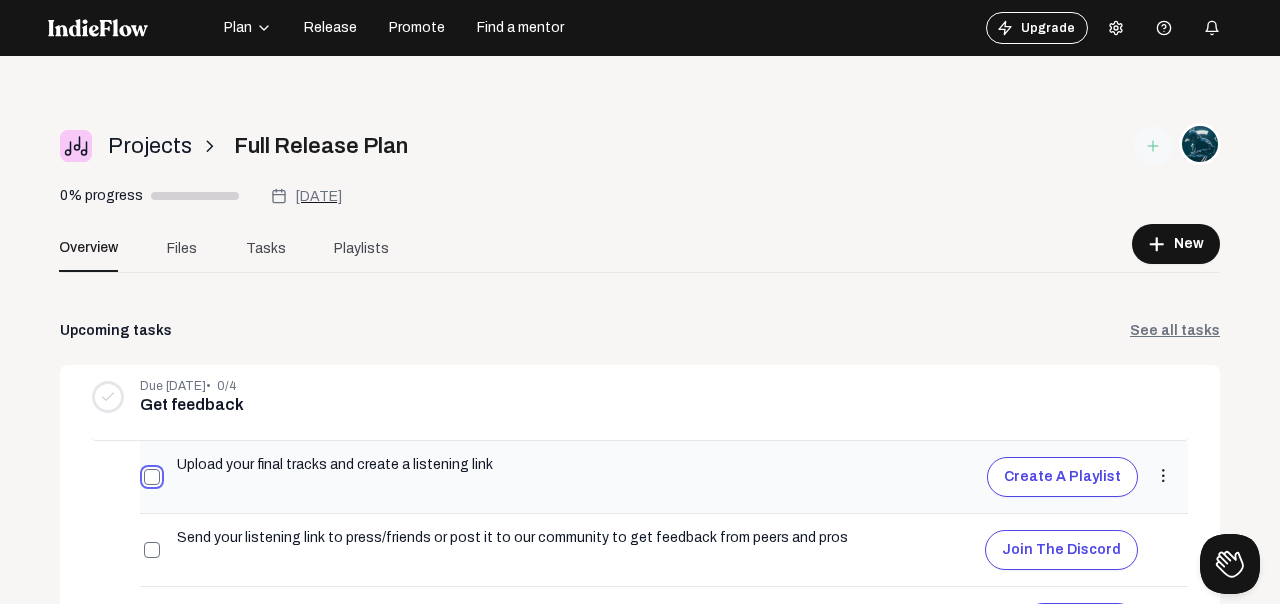 click at bounding box center [152, 477] 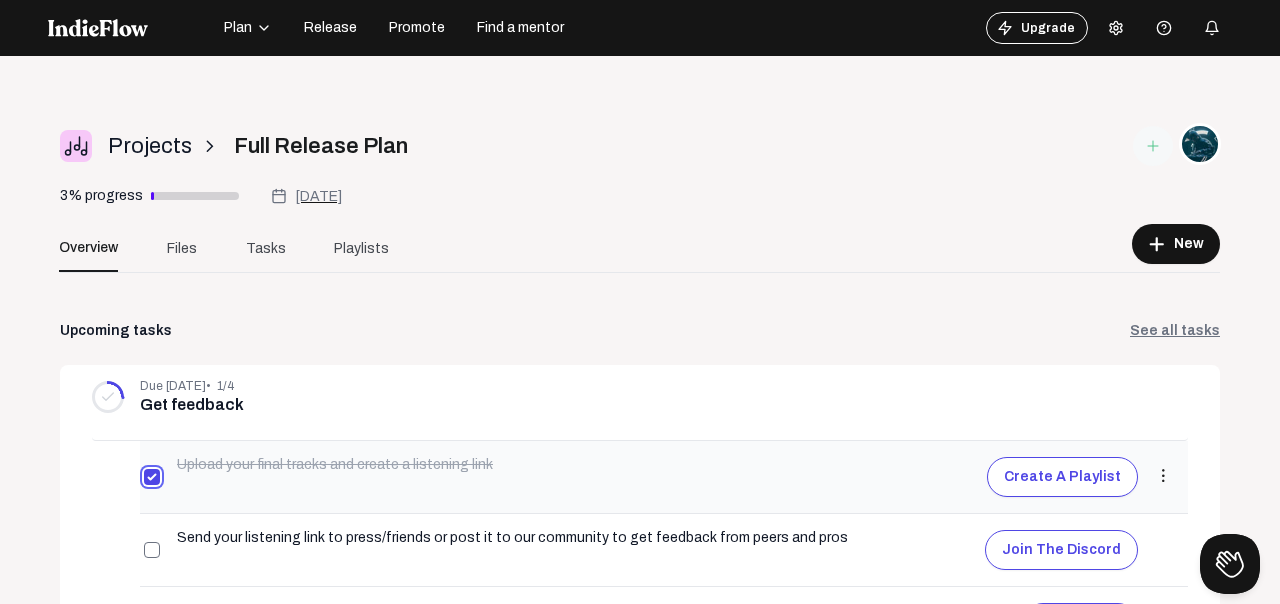 click at bounding box center (152, 477) 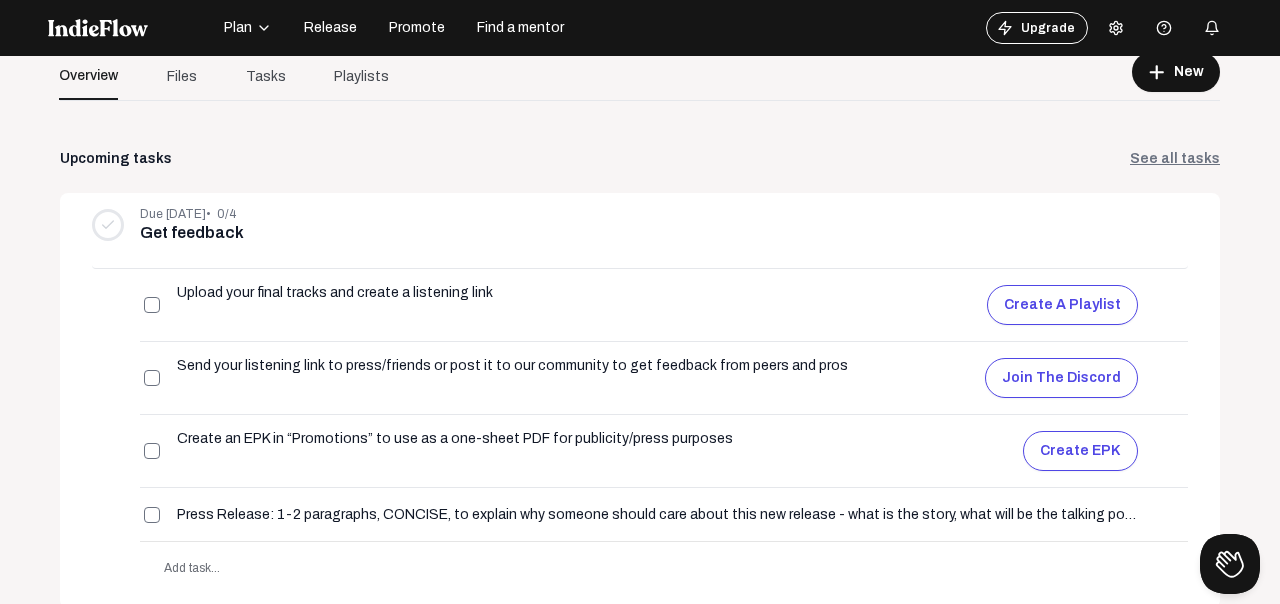scroll, scrollTop: 174, scrollLeft: 0, axis: vertical 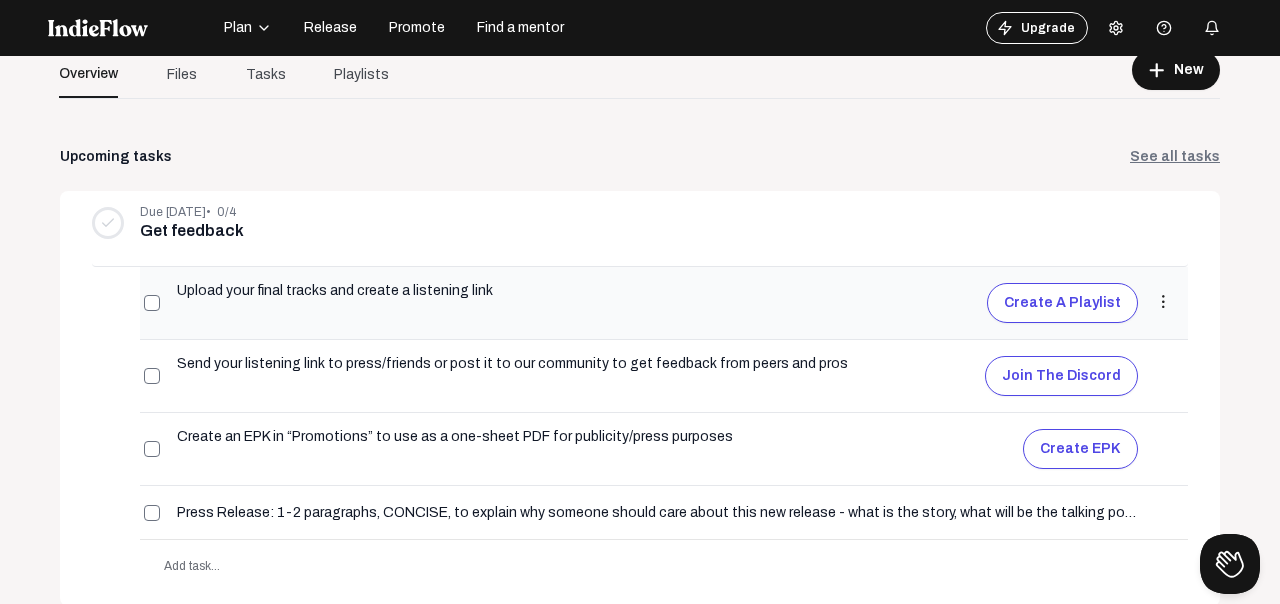 click on "more_vert" at bounding box center (1163, 302) 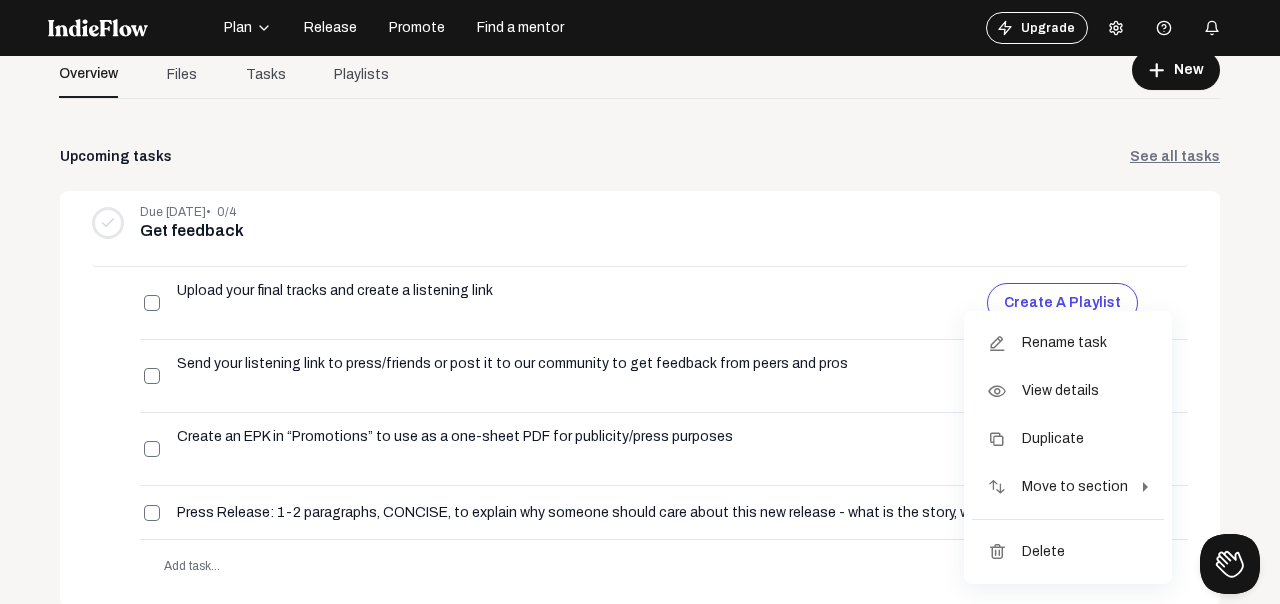 click at bounding box center [640, 302] 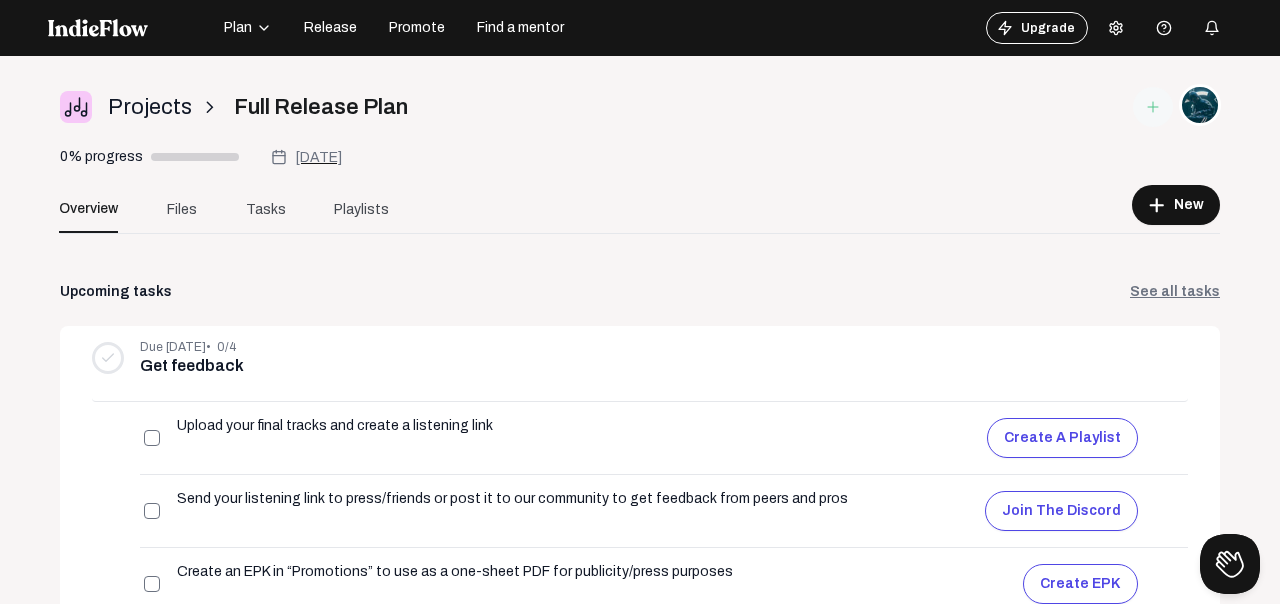 scroll, scrollTop: 0, scrollLeft: 0, axis: both 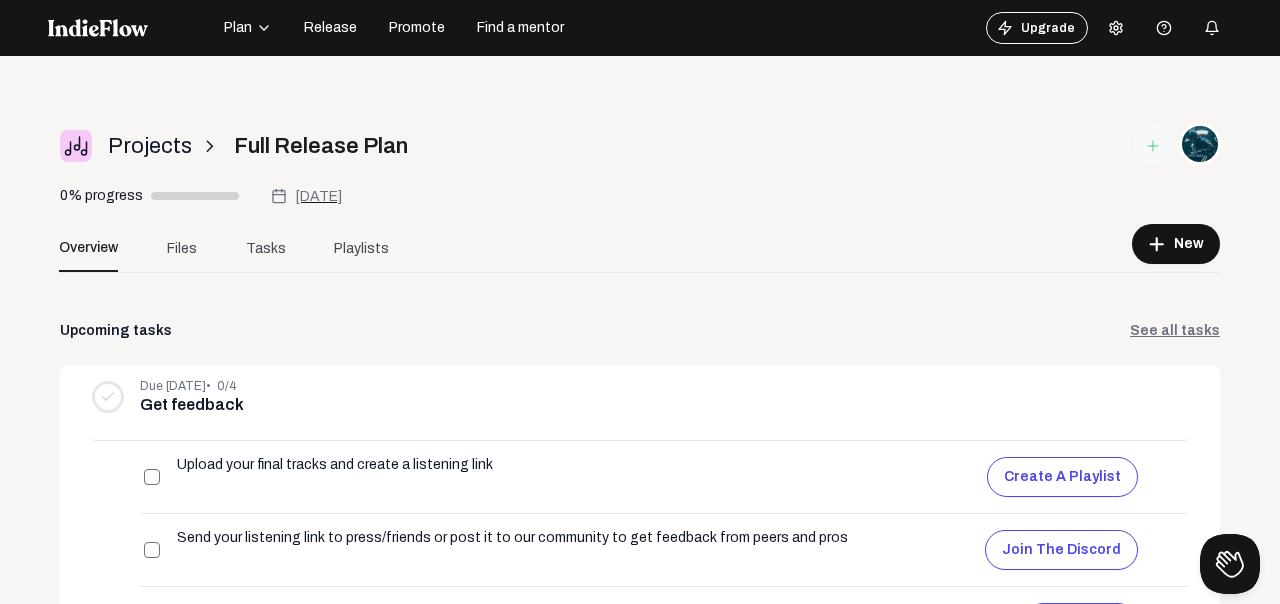 click at bounding box center [1116, 28] 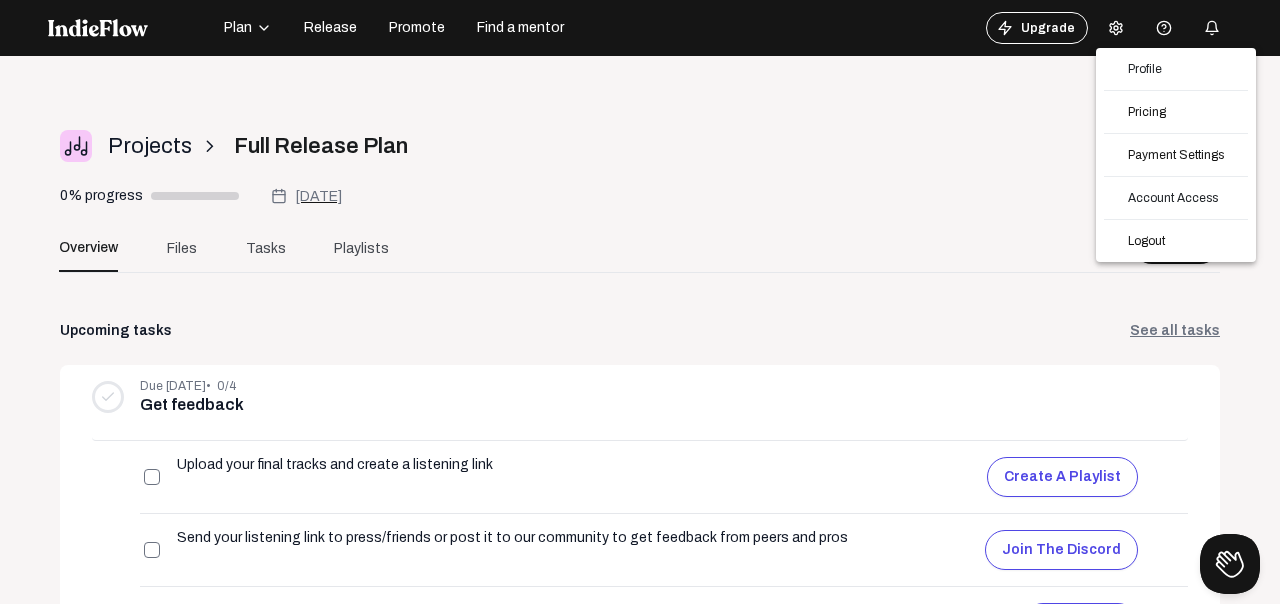 click at bounding box center [640, 302] 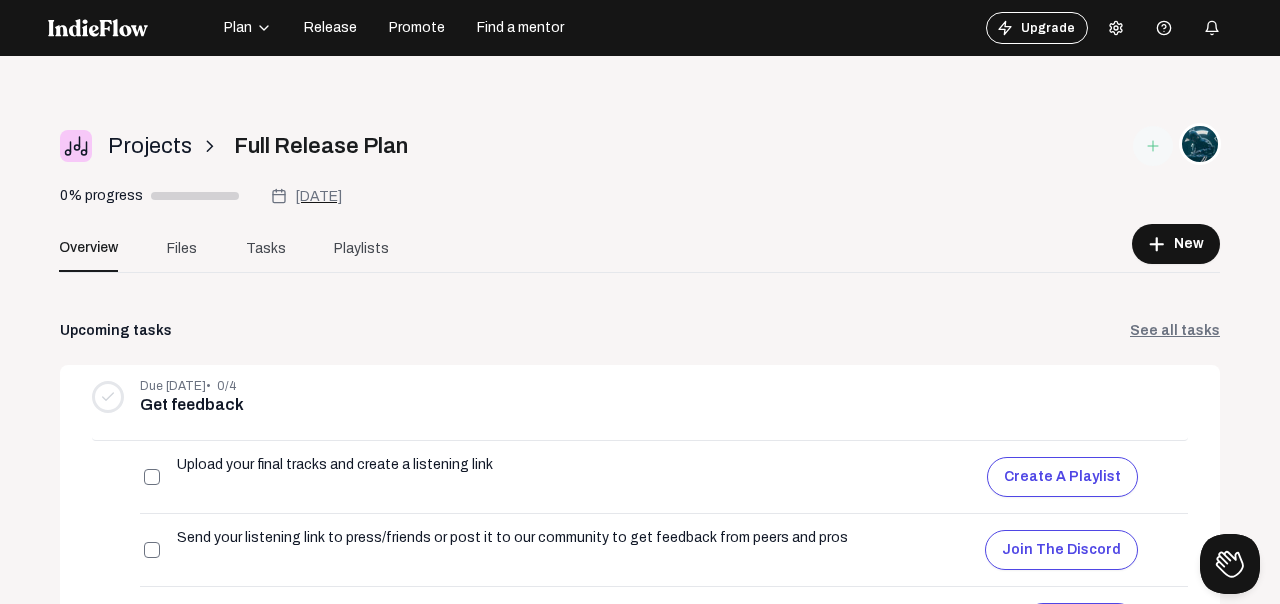 click on "Release" 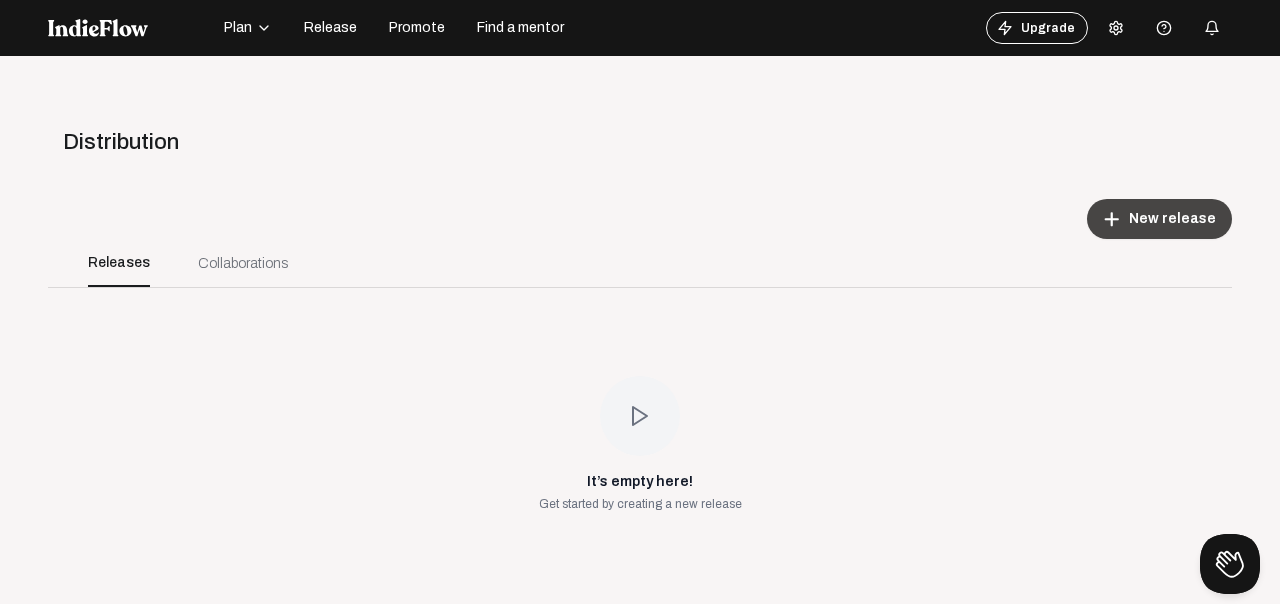 click on "add" 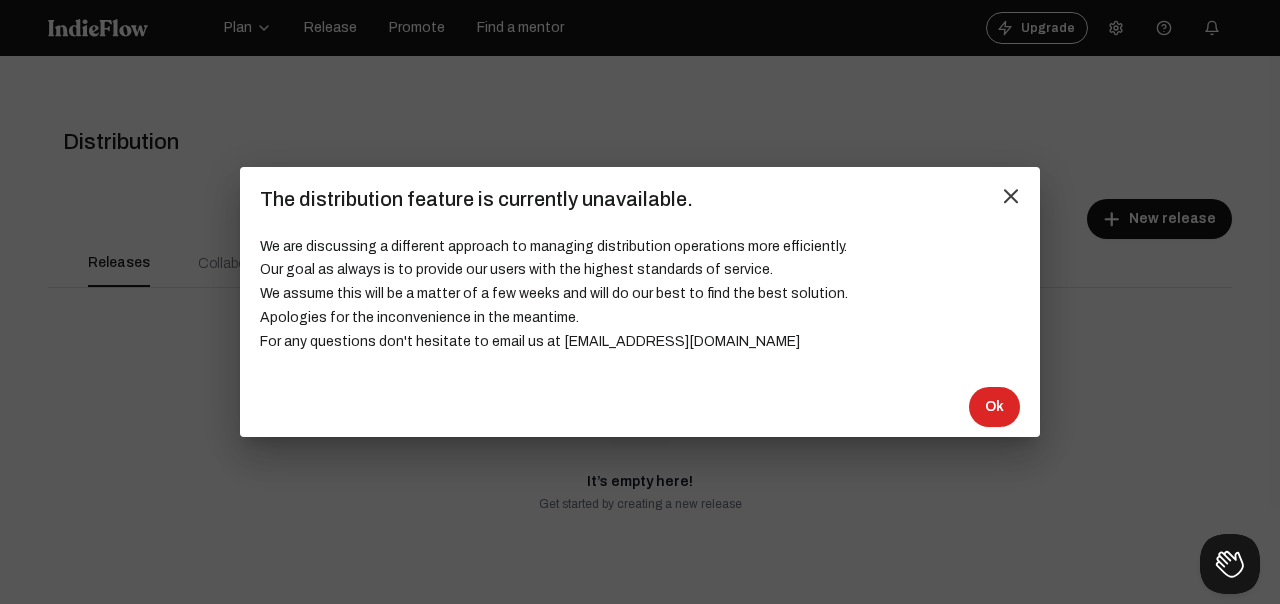 click on "close" at bounding box center [1011, 196] 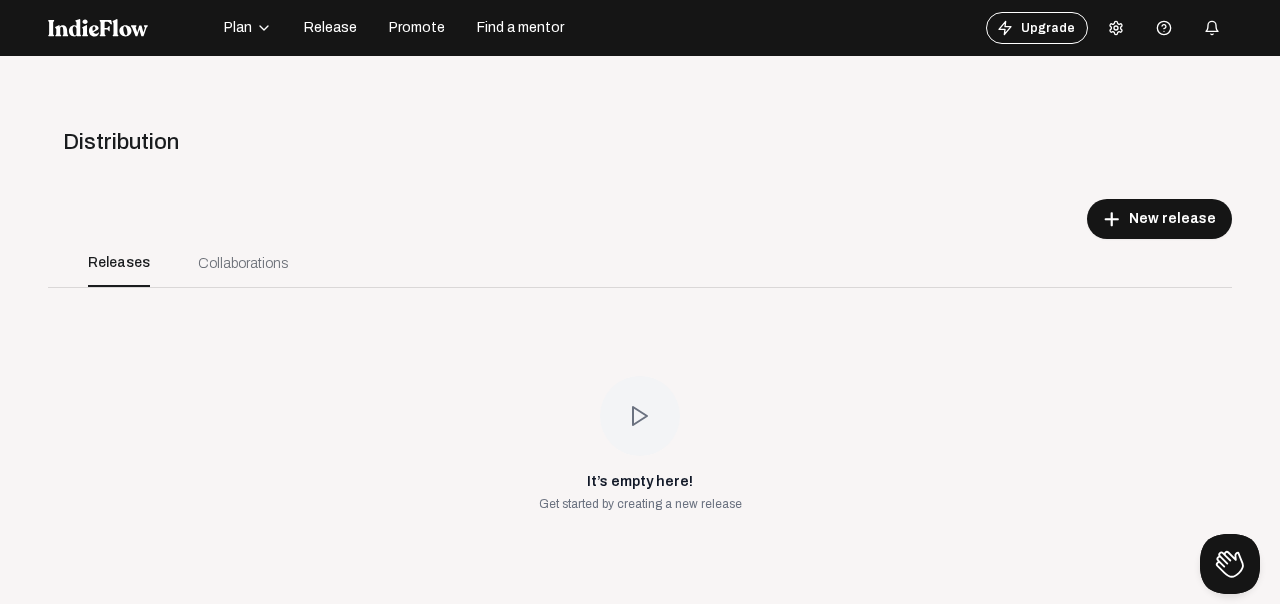 click 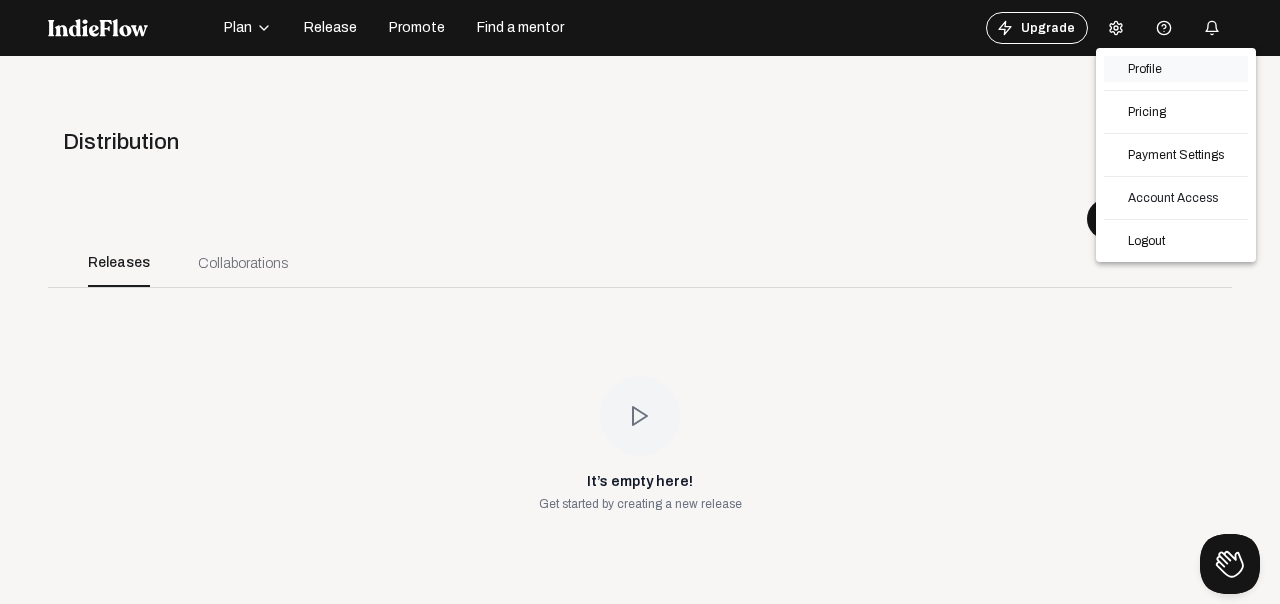 click on "Profile" at bounding box center (1176, 69) 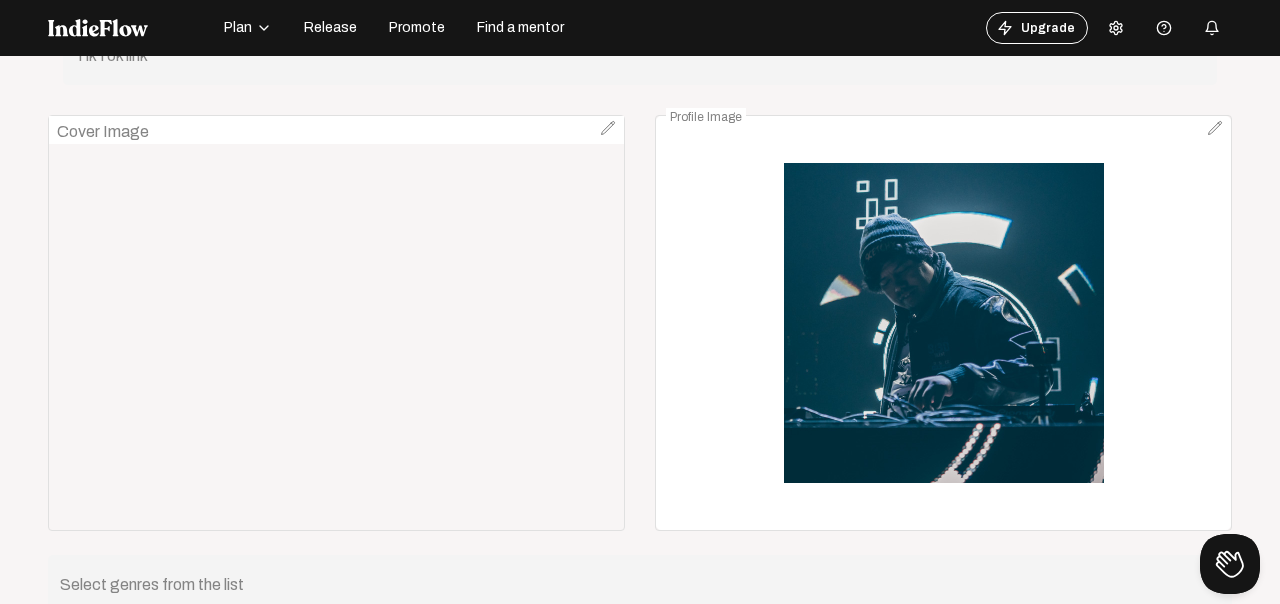 scroll, scrollTop: 916, scrollLeft: 0, axis: vertical 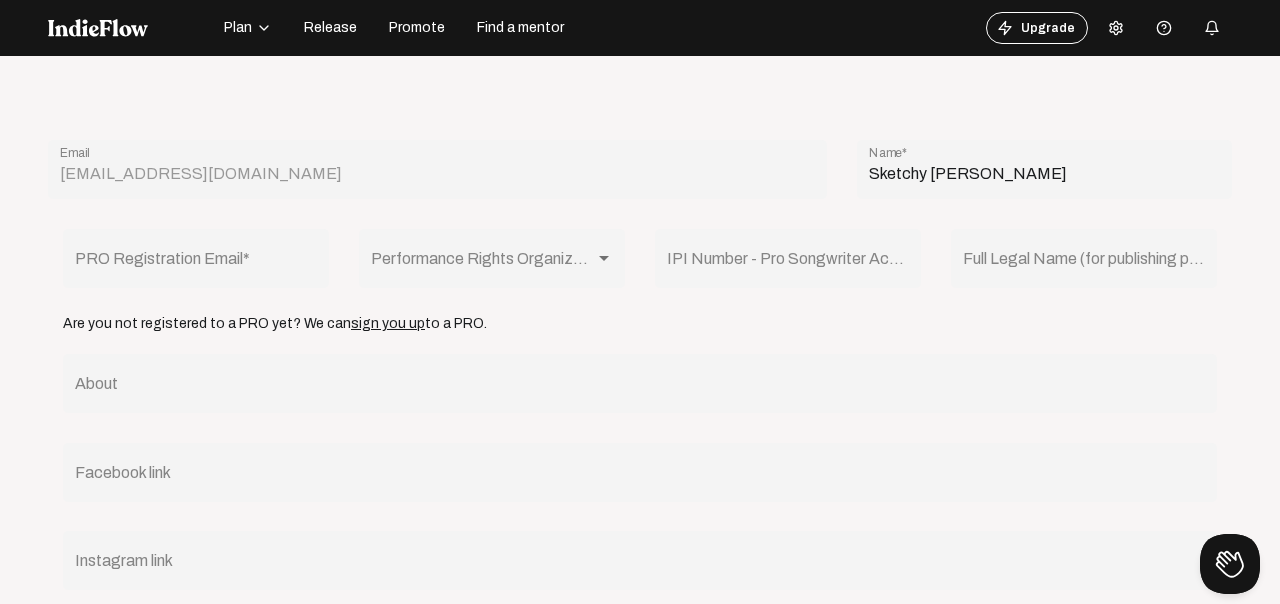 click at bounding box center (1116, 28) 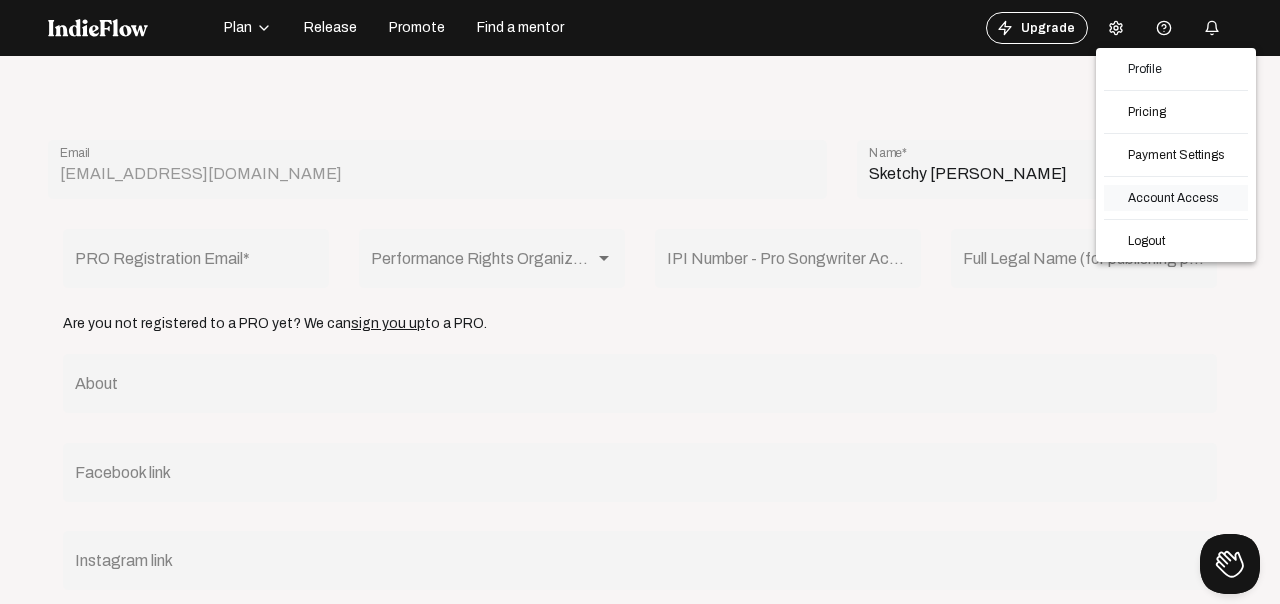 click on "Account Access" at bounding box center (1176, 198) 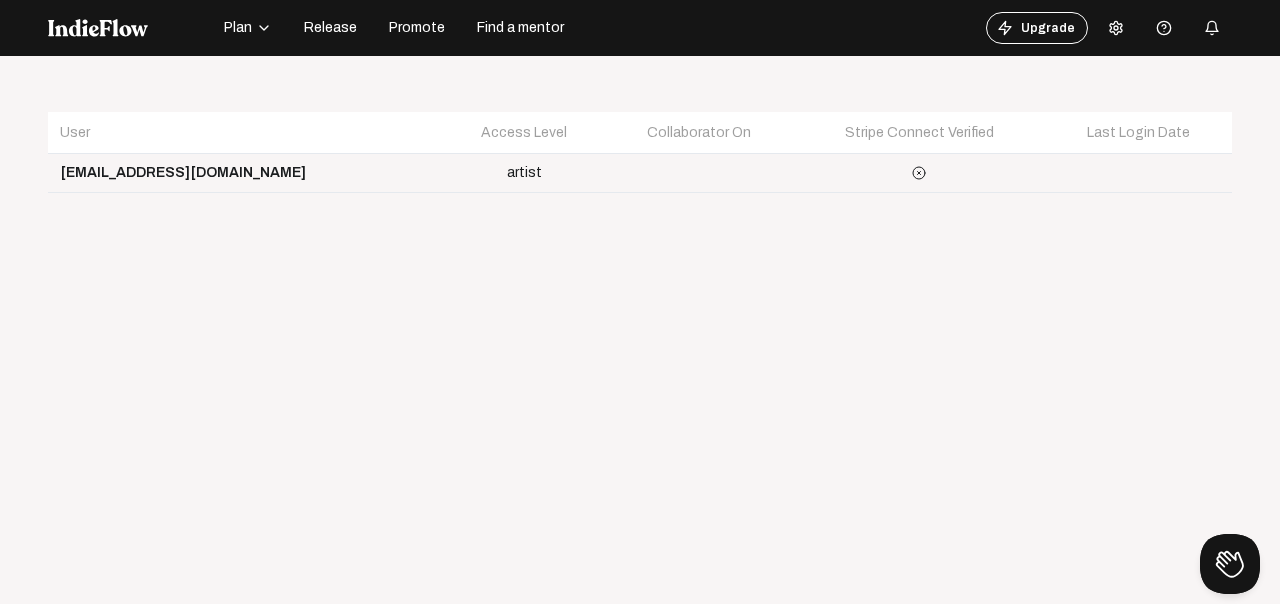 click 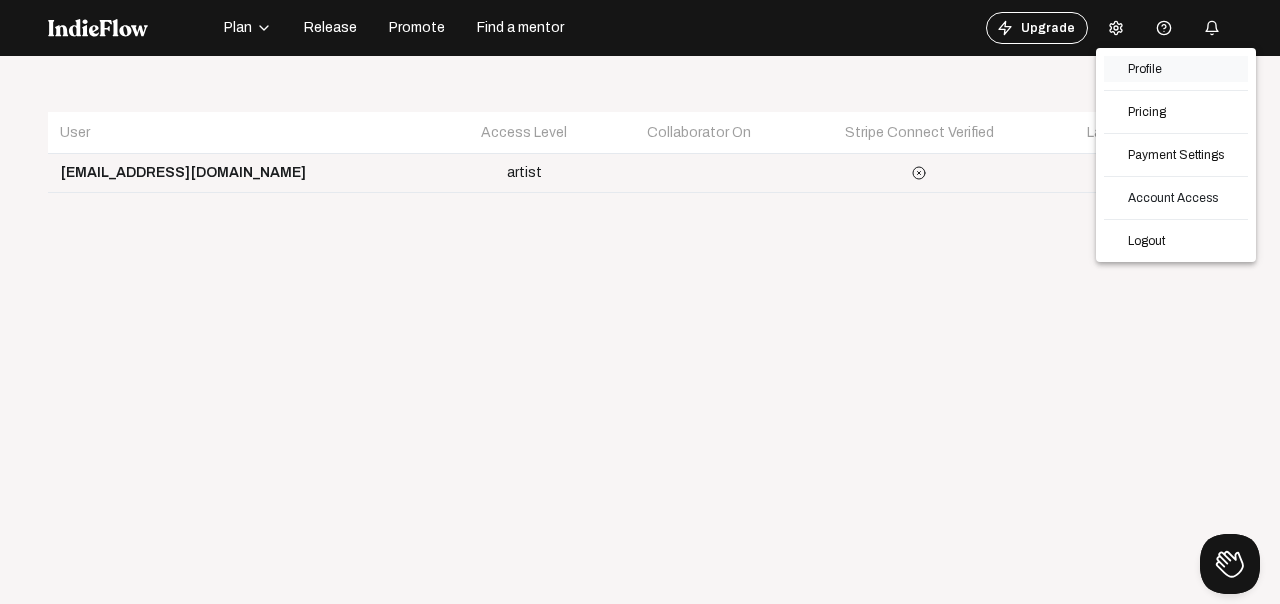 click on "Profile" at bounding box center [1176, 69] 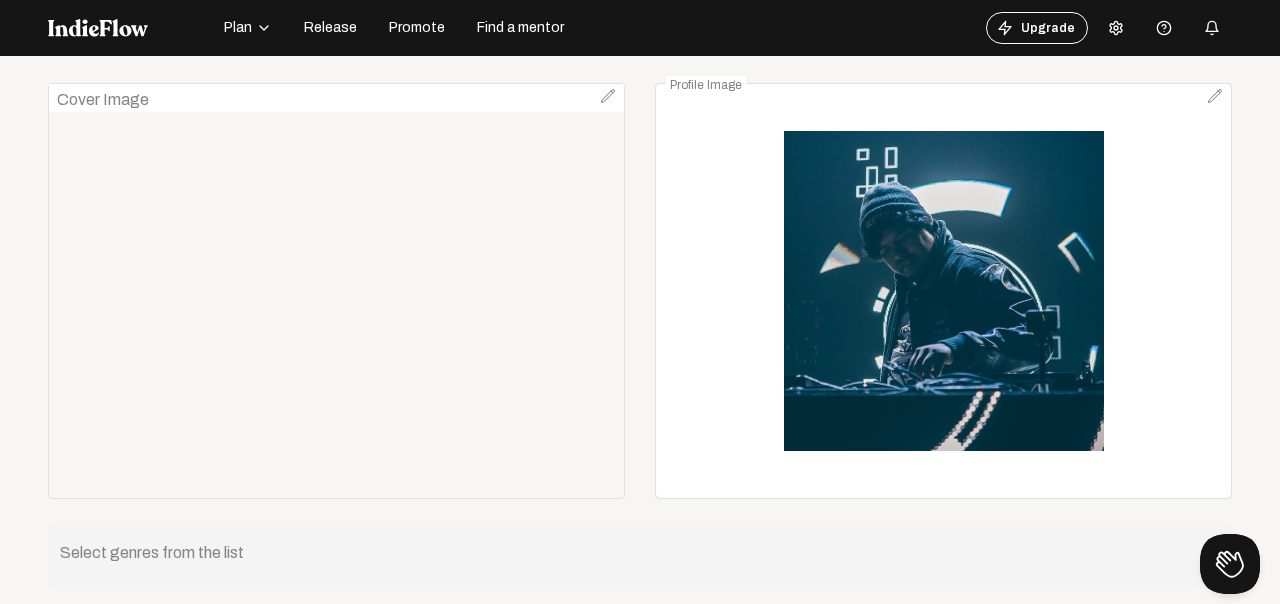 scroll, scrollTop: 899, scrollLeft: 0, axis: vertical 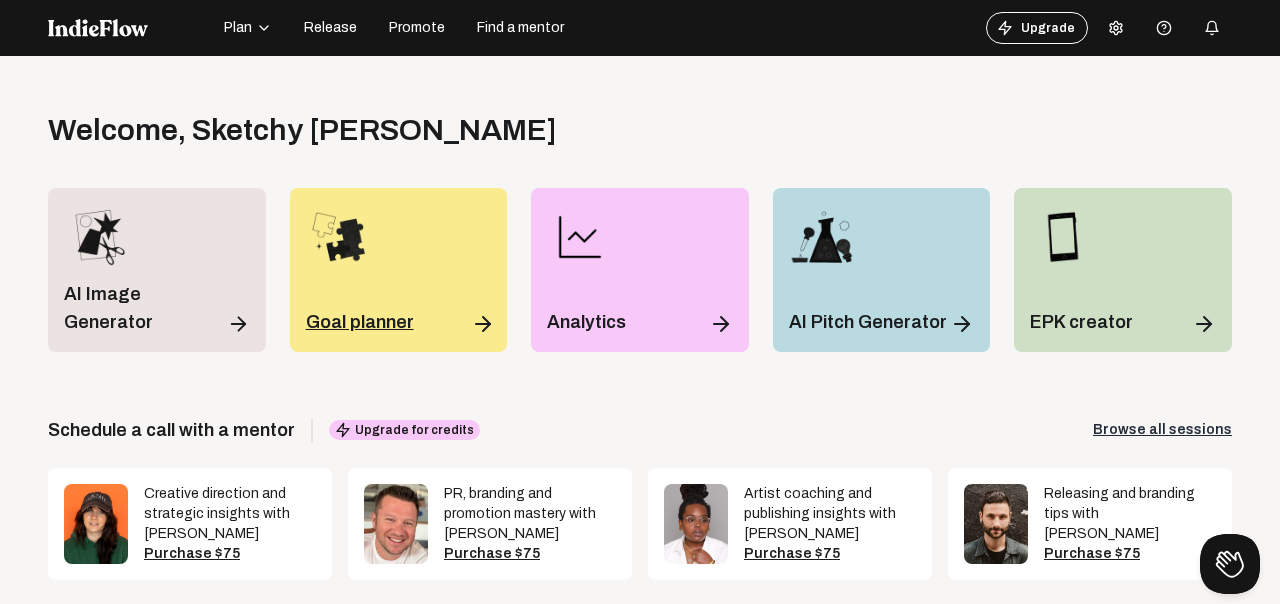 click on "Goal planner" 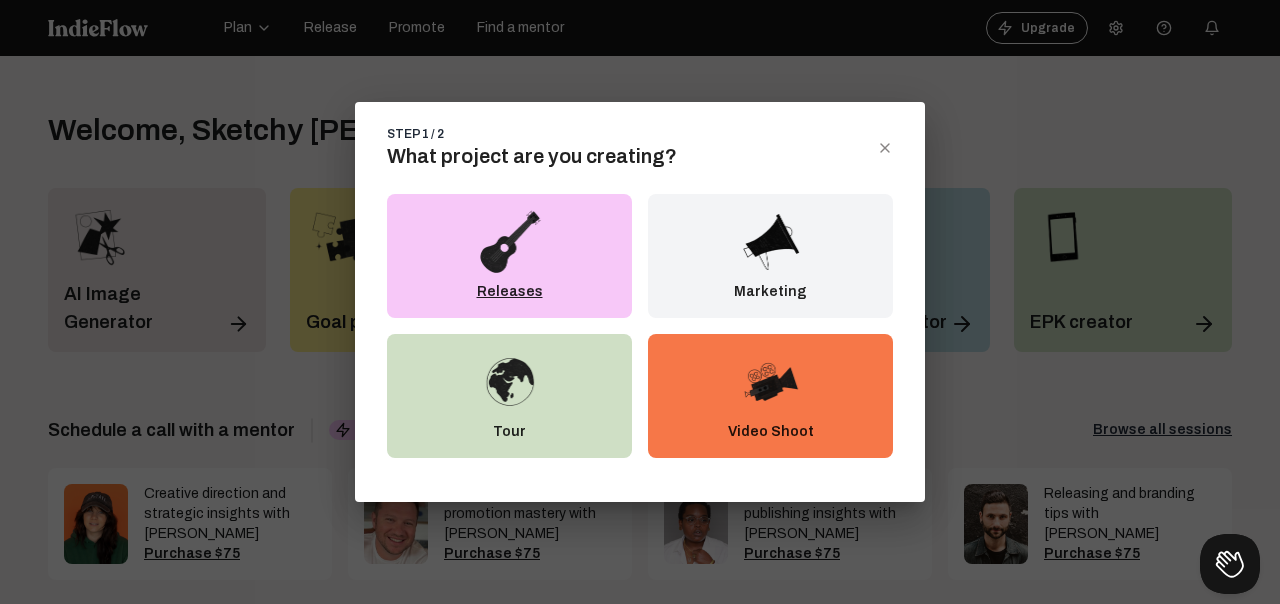click on "Releases" at bounding box center [509, 256] 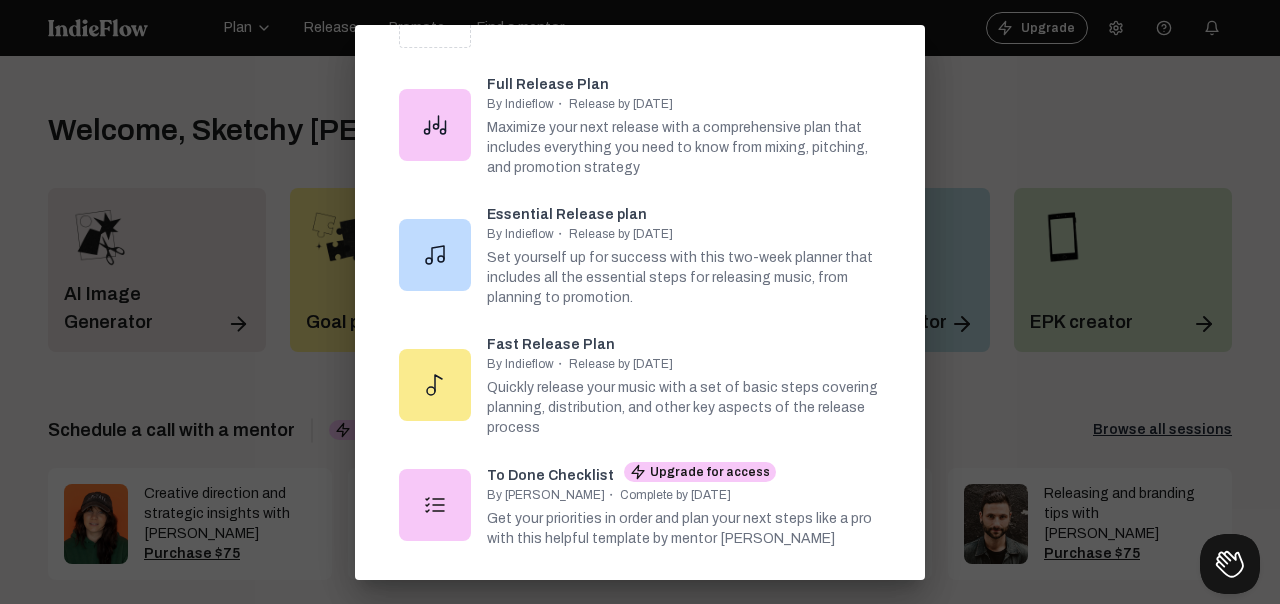scroll, scrollTop: 151, scrollLeft: 0, axis: vertical 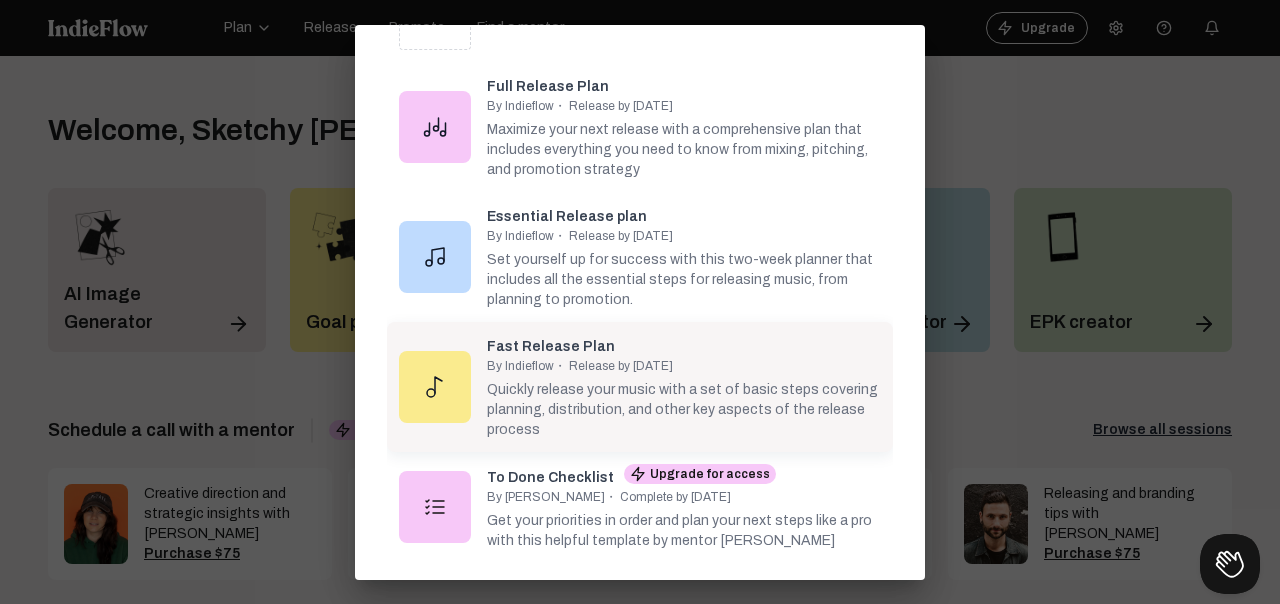click on "Quickly release your music with a set of basic steps covering planning, distribution, and other key aspects of the release process" at bounding box center (684, 407) 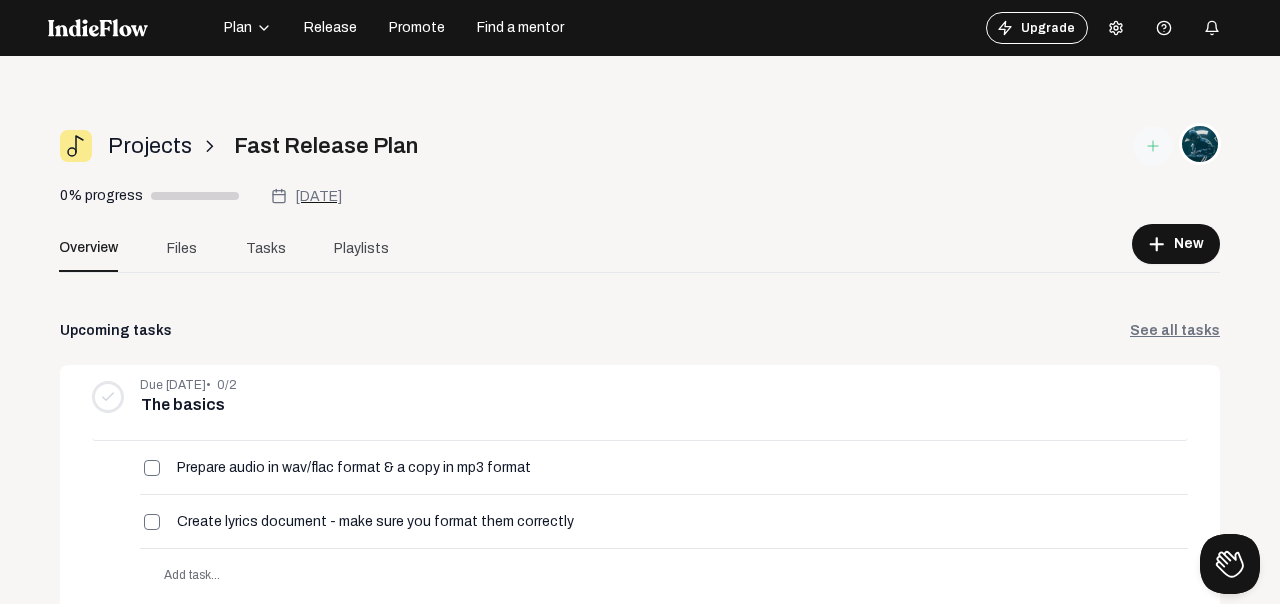 click at bounding box center [1116, 28] 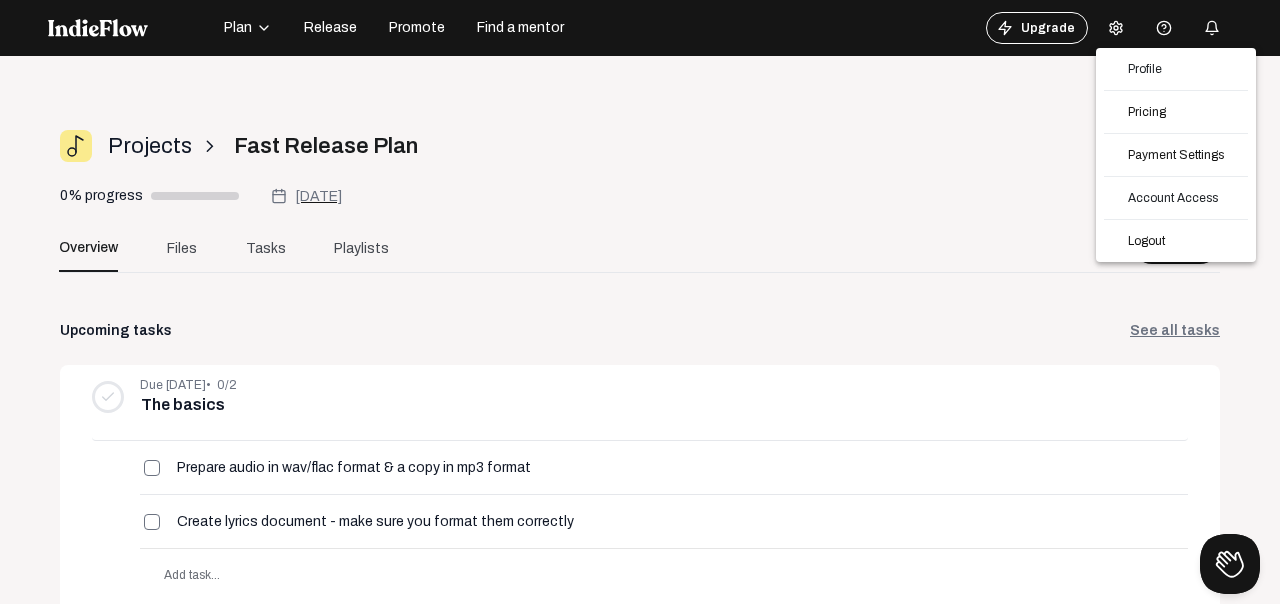 click at bounding box center (640, 302) 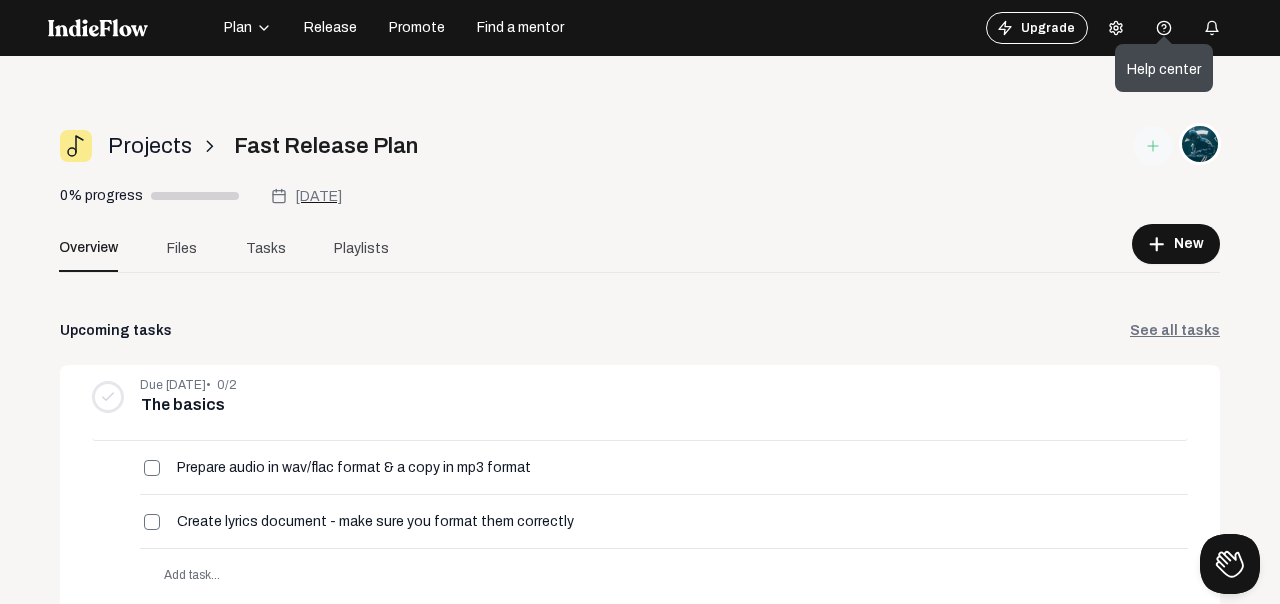 click on "Help center" at bounding box center [1164, 60] 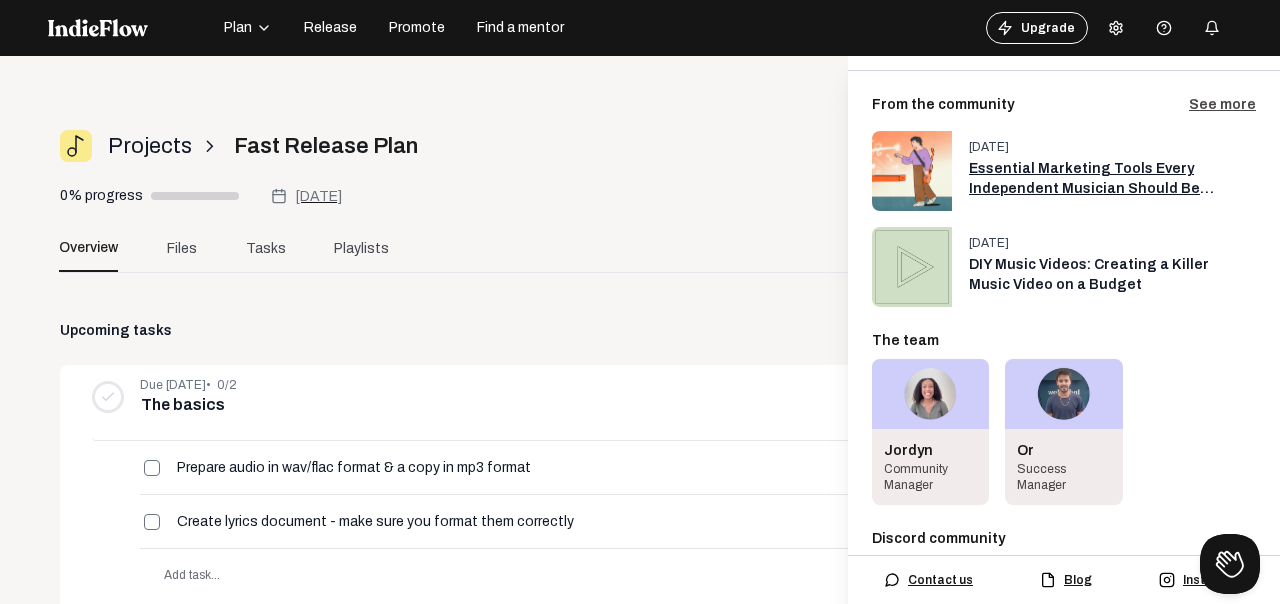 scroll, scrollTop: 0, scrollLeft: 0, axis: both 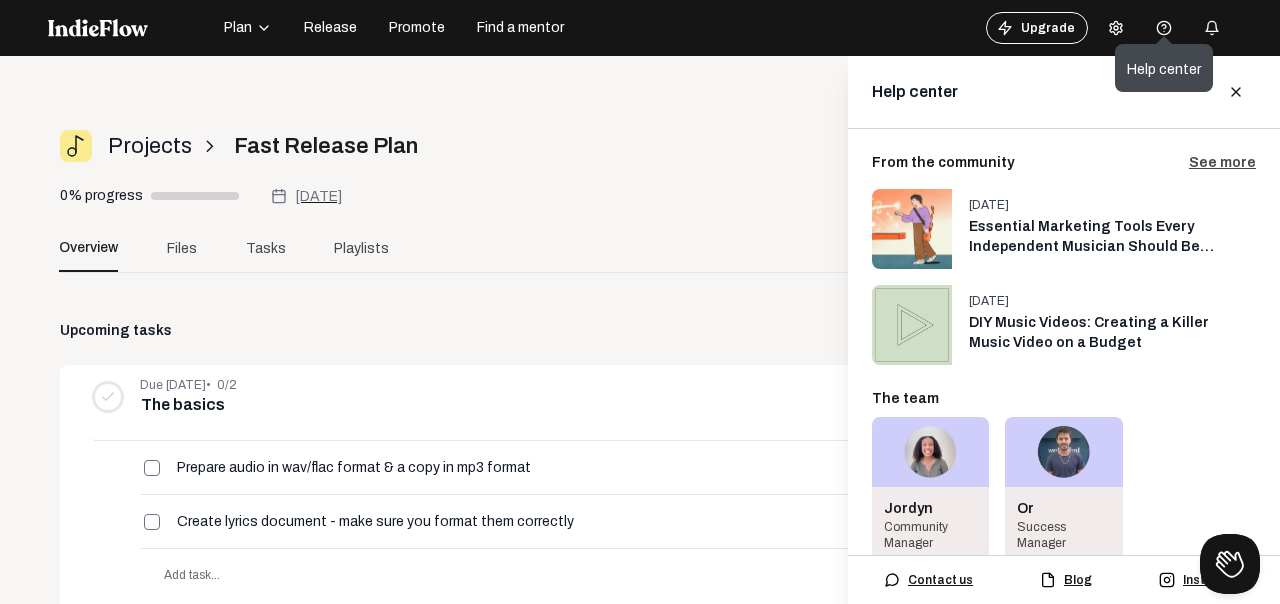 click on "Help center" at bounding box center (1164, 60) 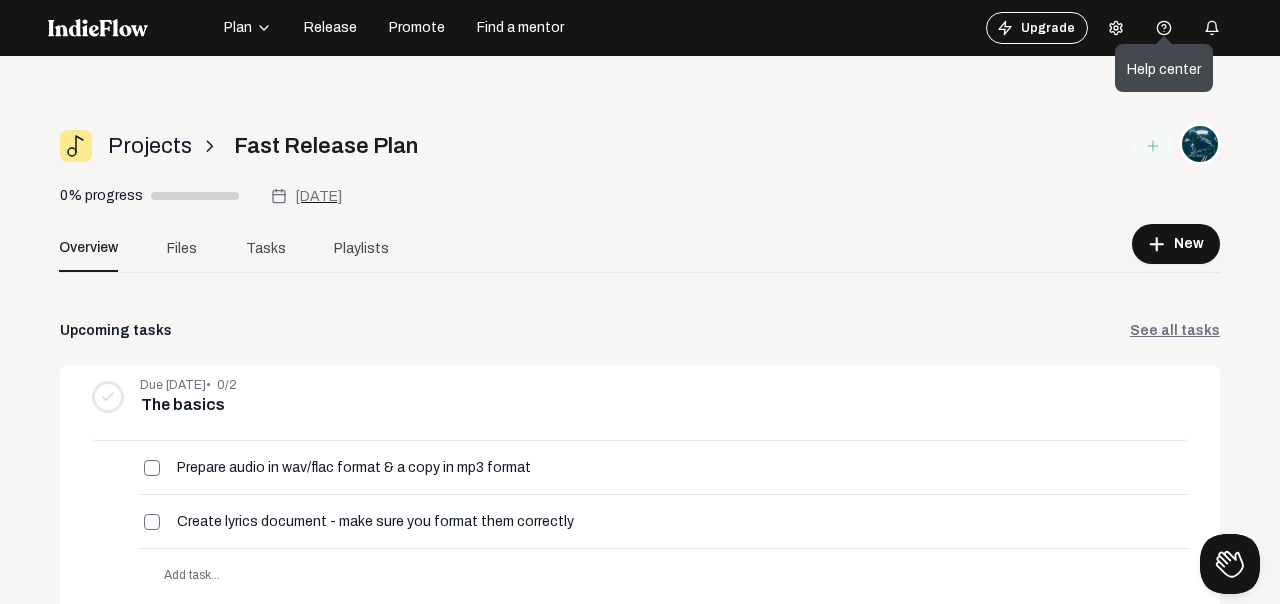click on "Help center" at bounding box center [1164, 60] 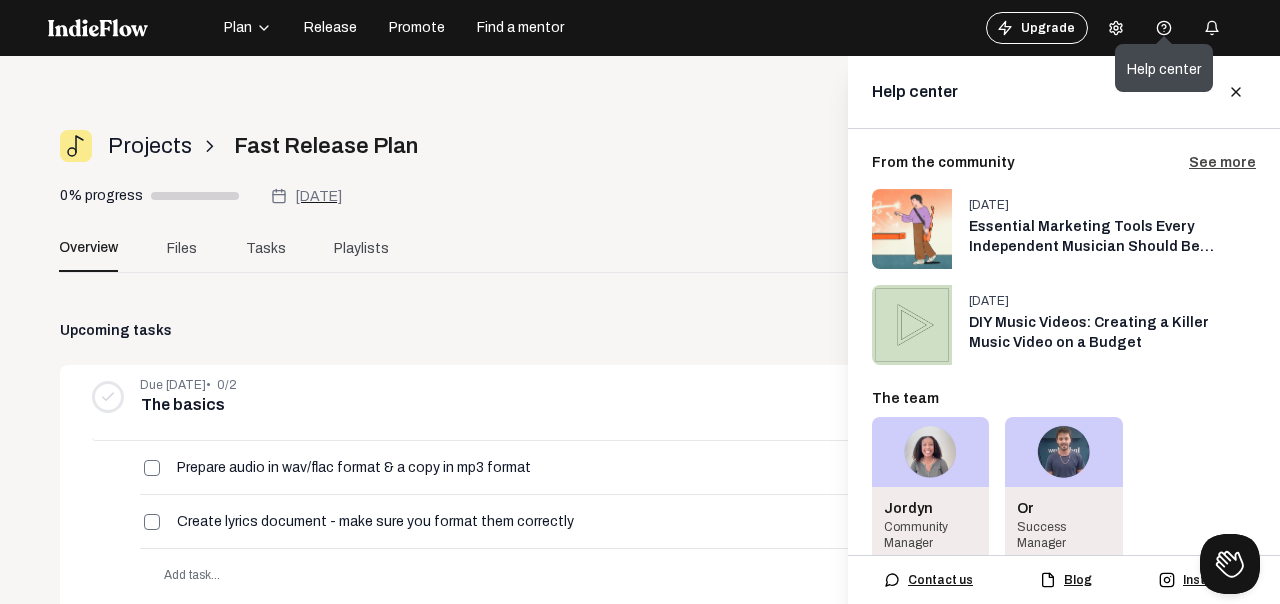 click on "Help center" at bounding box center [1164, 70] 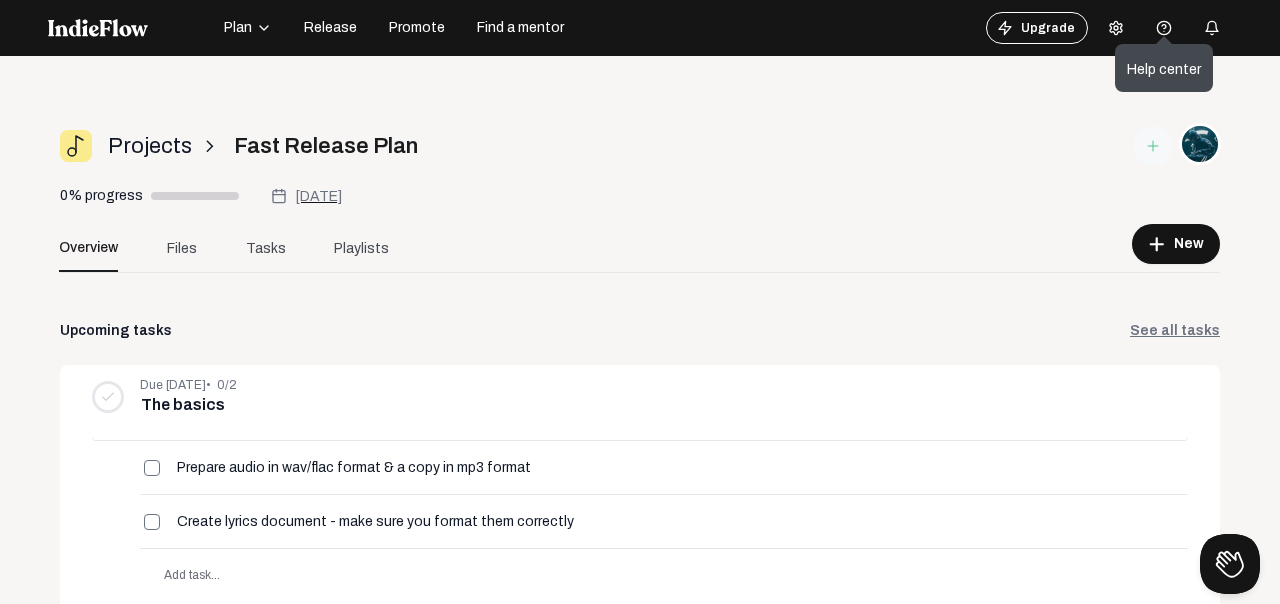 click on "Help center" at bounding box center (1164, 60) 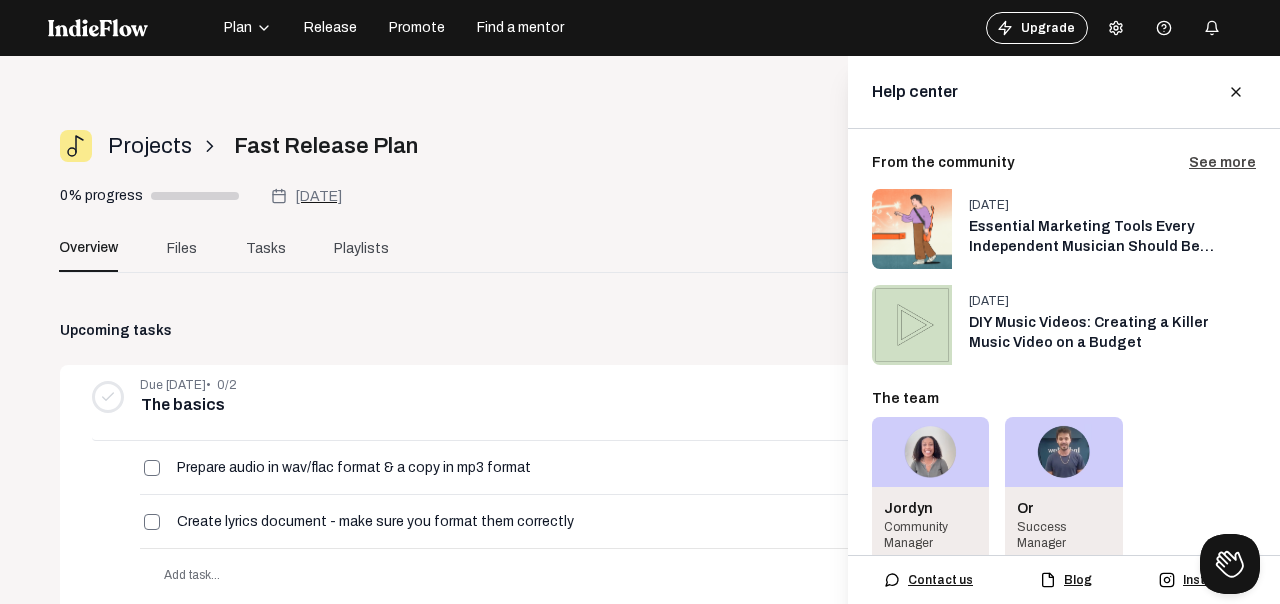 scroll, scrollTop: 147, scrollLeft: 0, axis: vertical 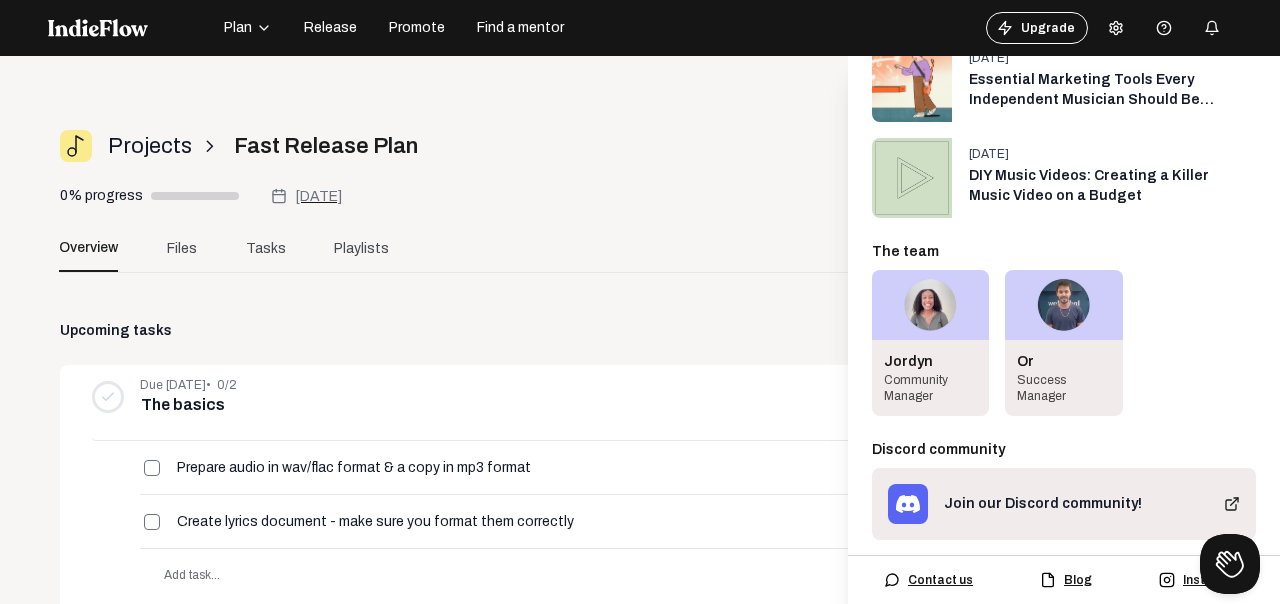 click on "Projects" 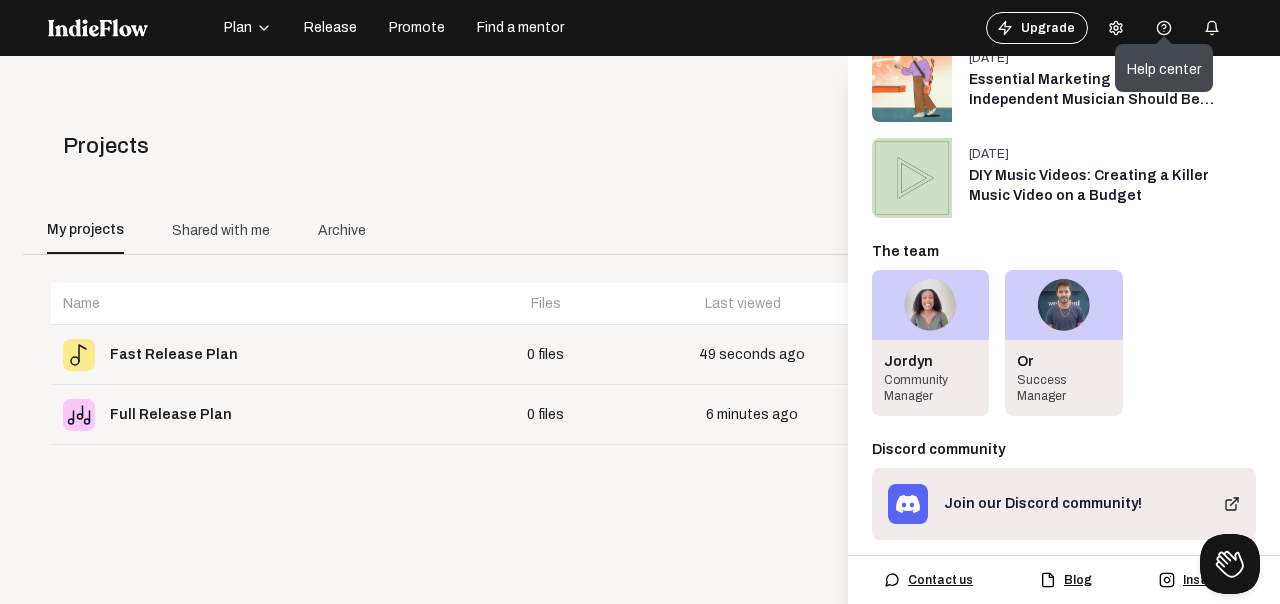 click on "Help center" at bounding box center [1164, 60] 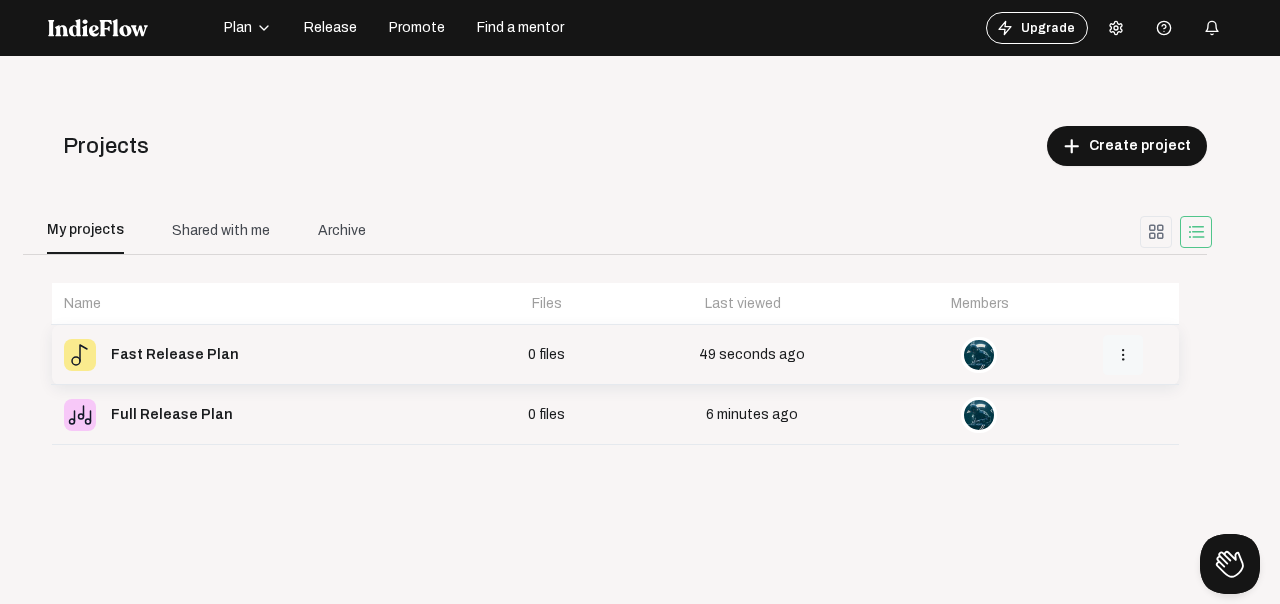 click on "more_vert" at bounding box center [1123, 355] 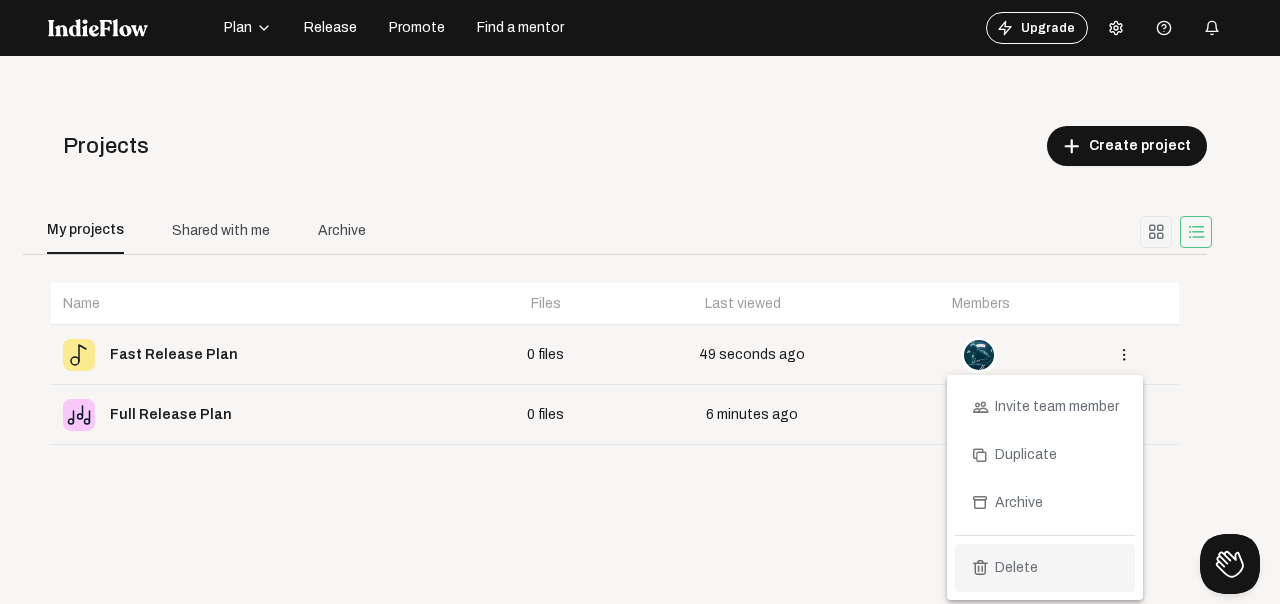 click on "delete Delete" at bounding box center (1045, 568) 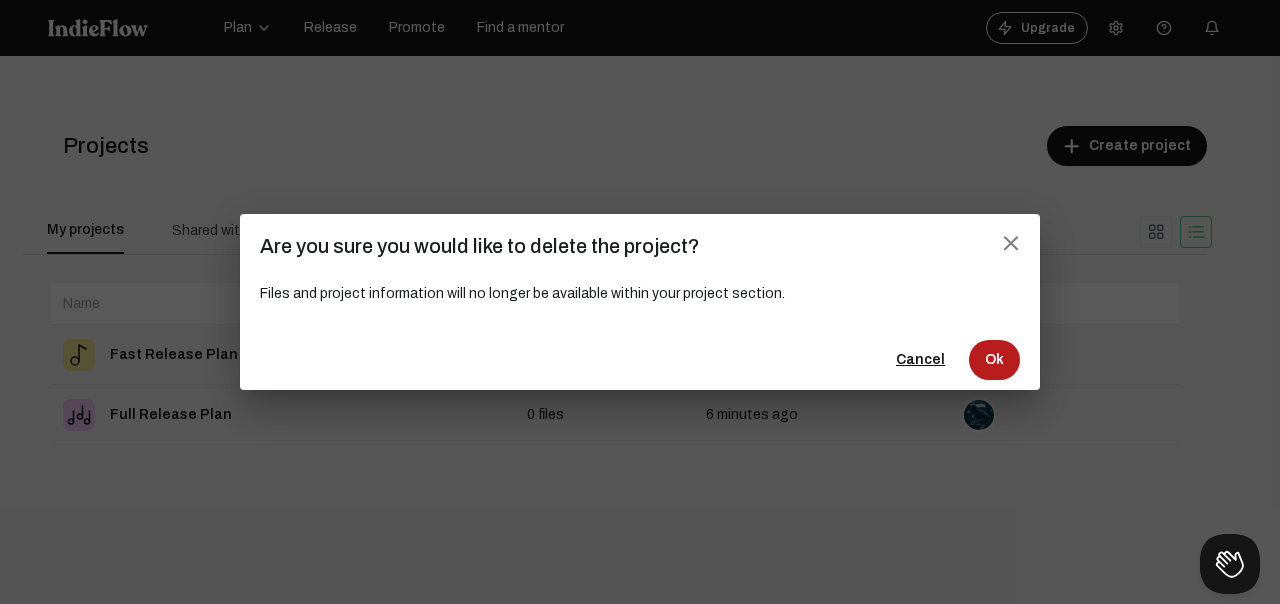 click on "Ok" 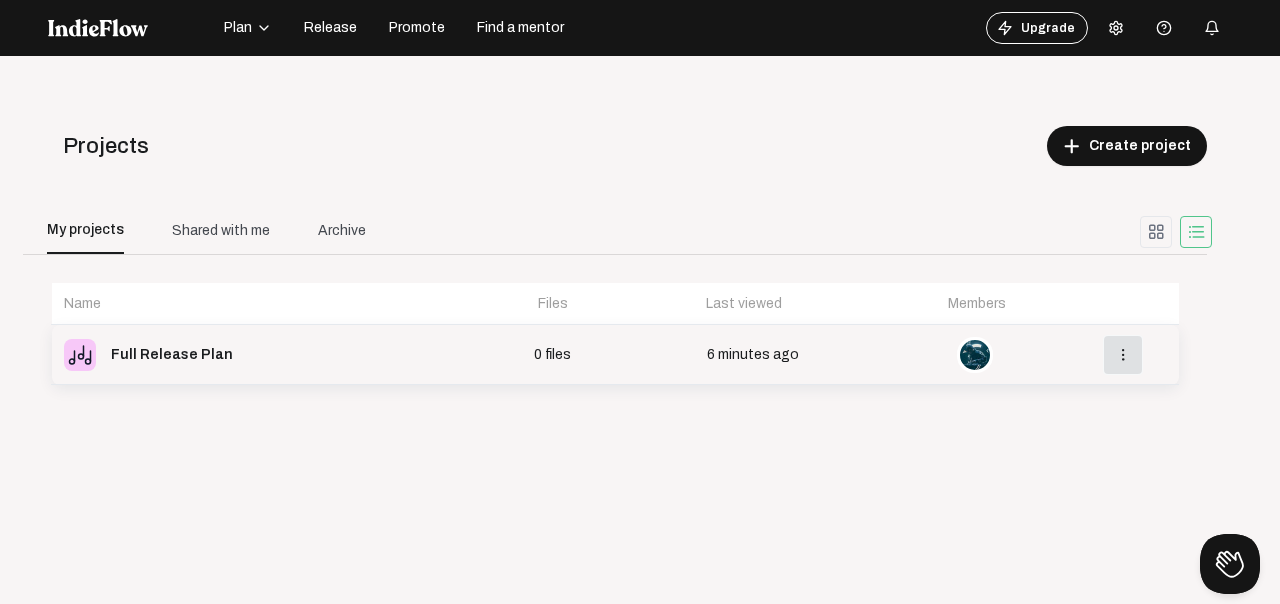 click on "more_vert" at bounding box center [1123, 355] 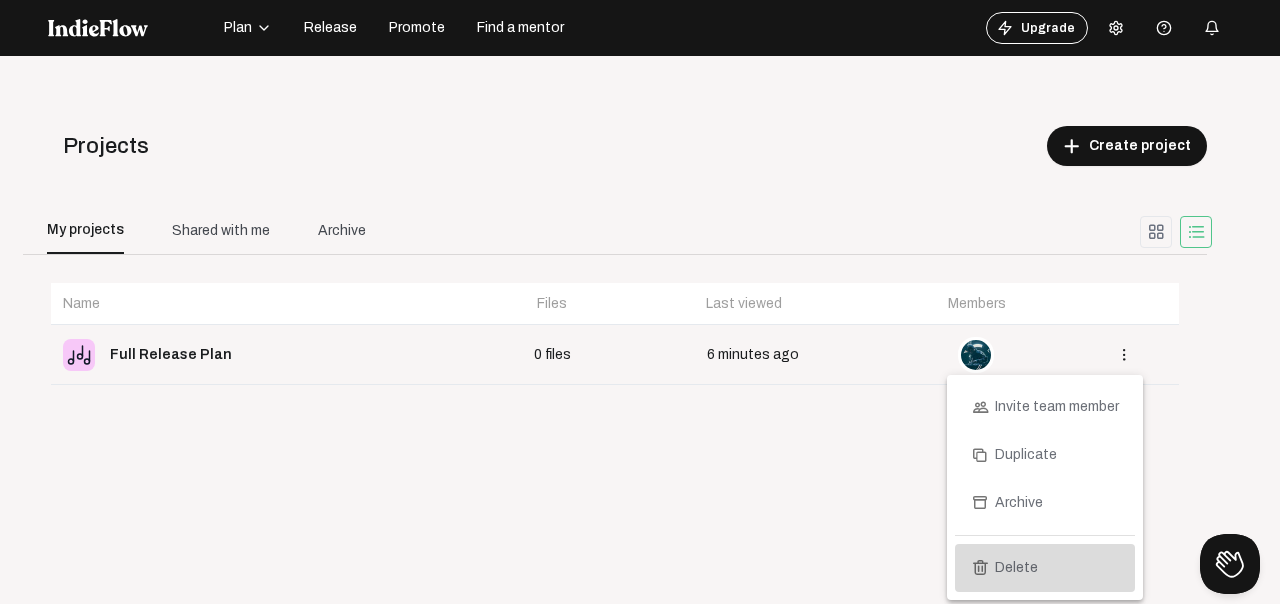 click on "delete Delete" at bounding box center [1045, 568] 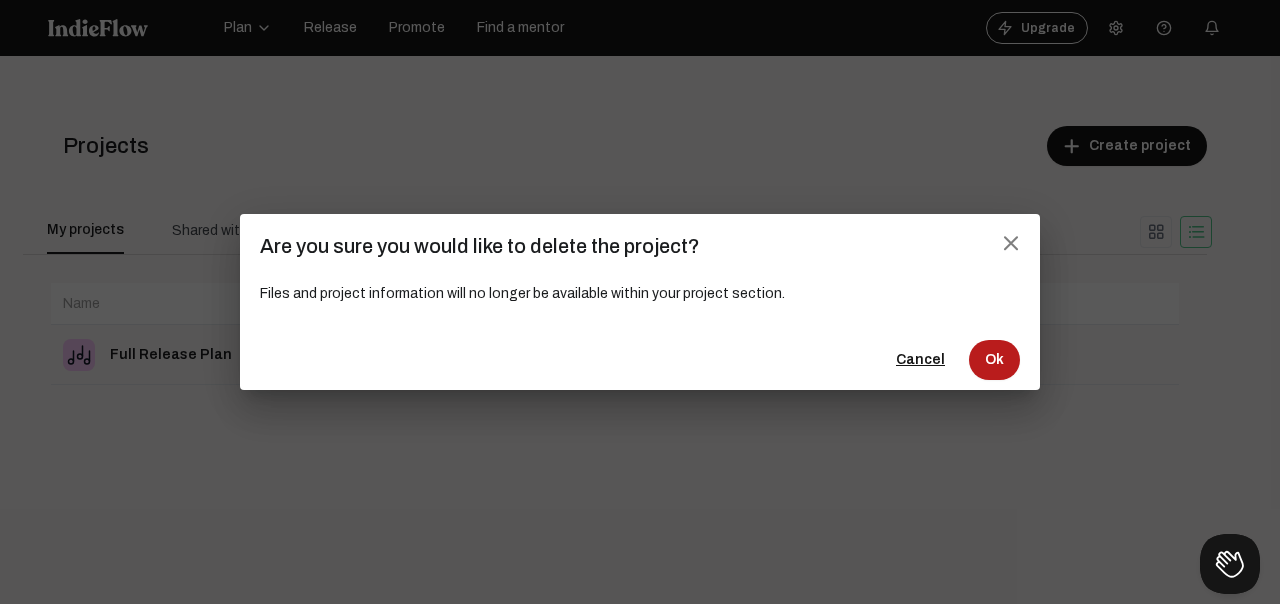 click on "Ok" 